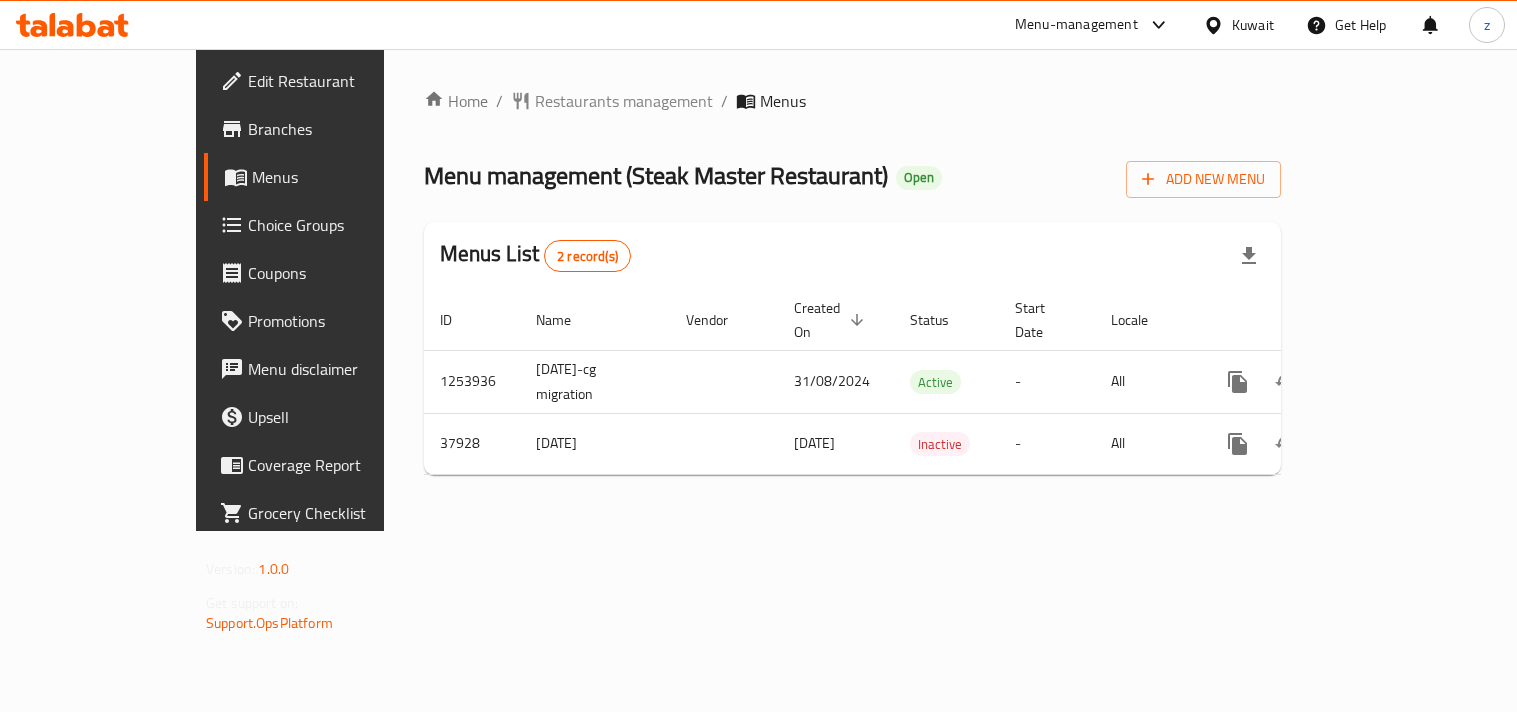 scroll, scrollTop: 0, scrollLeft: 0, axis: both 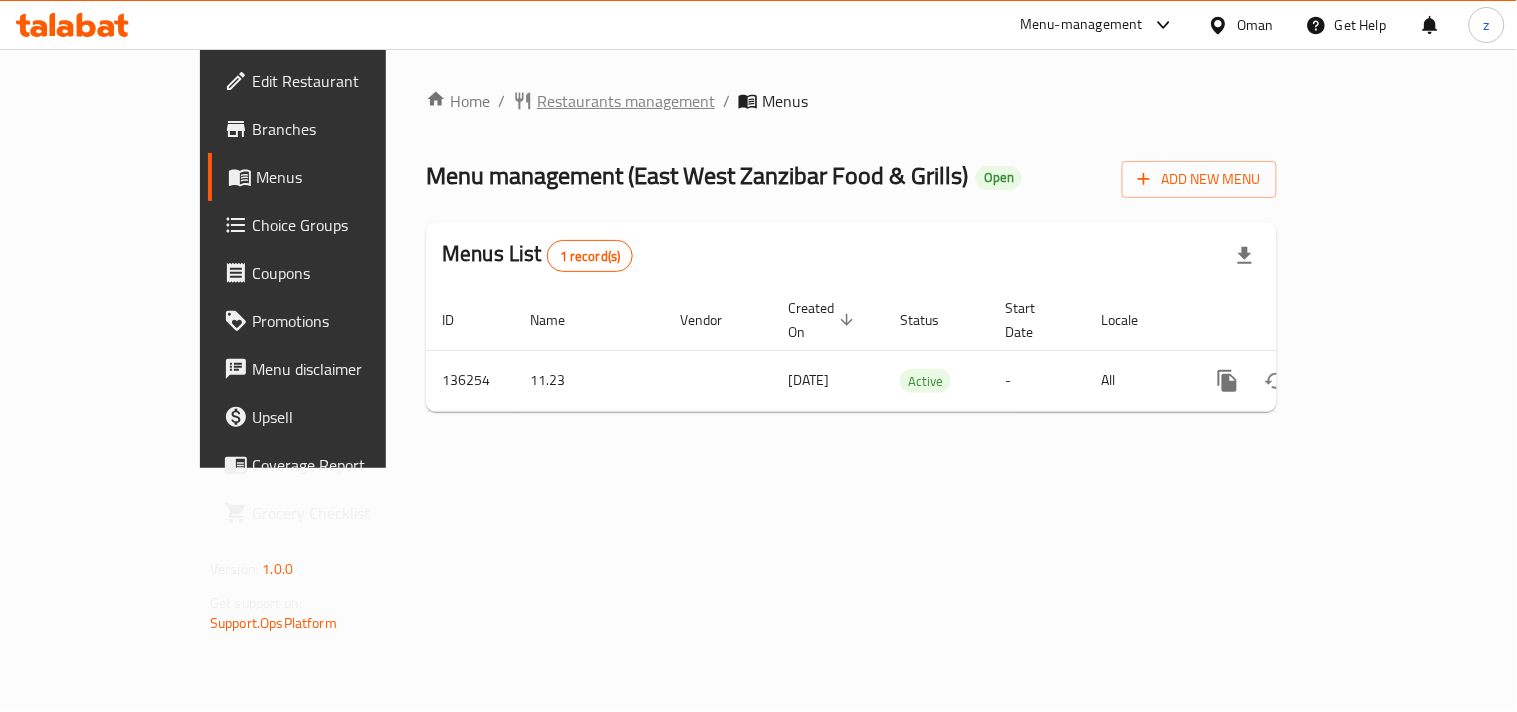 click on "Restaurants management" at bounding box center [626, 101] 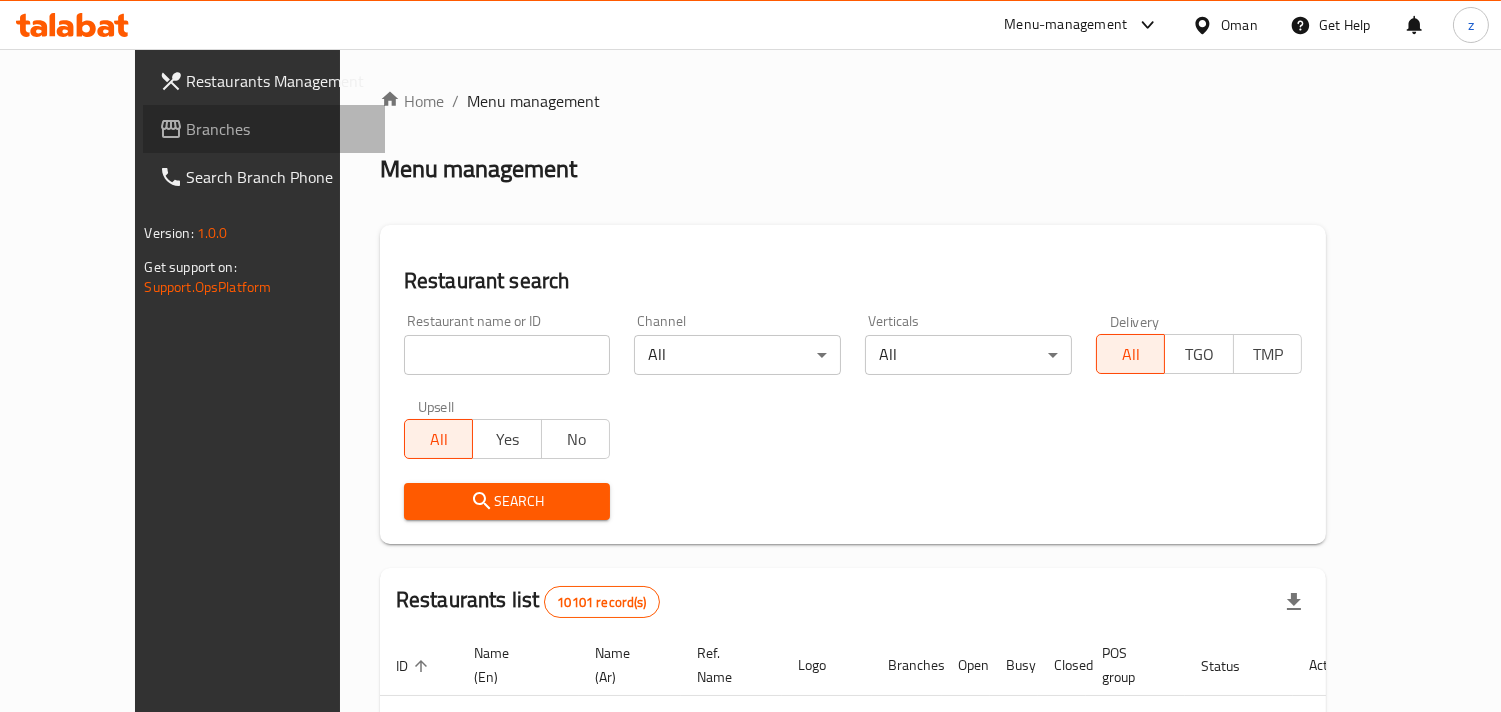 click on "Branches" at bounding box center (278, 129) 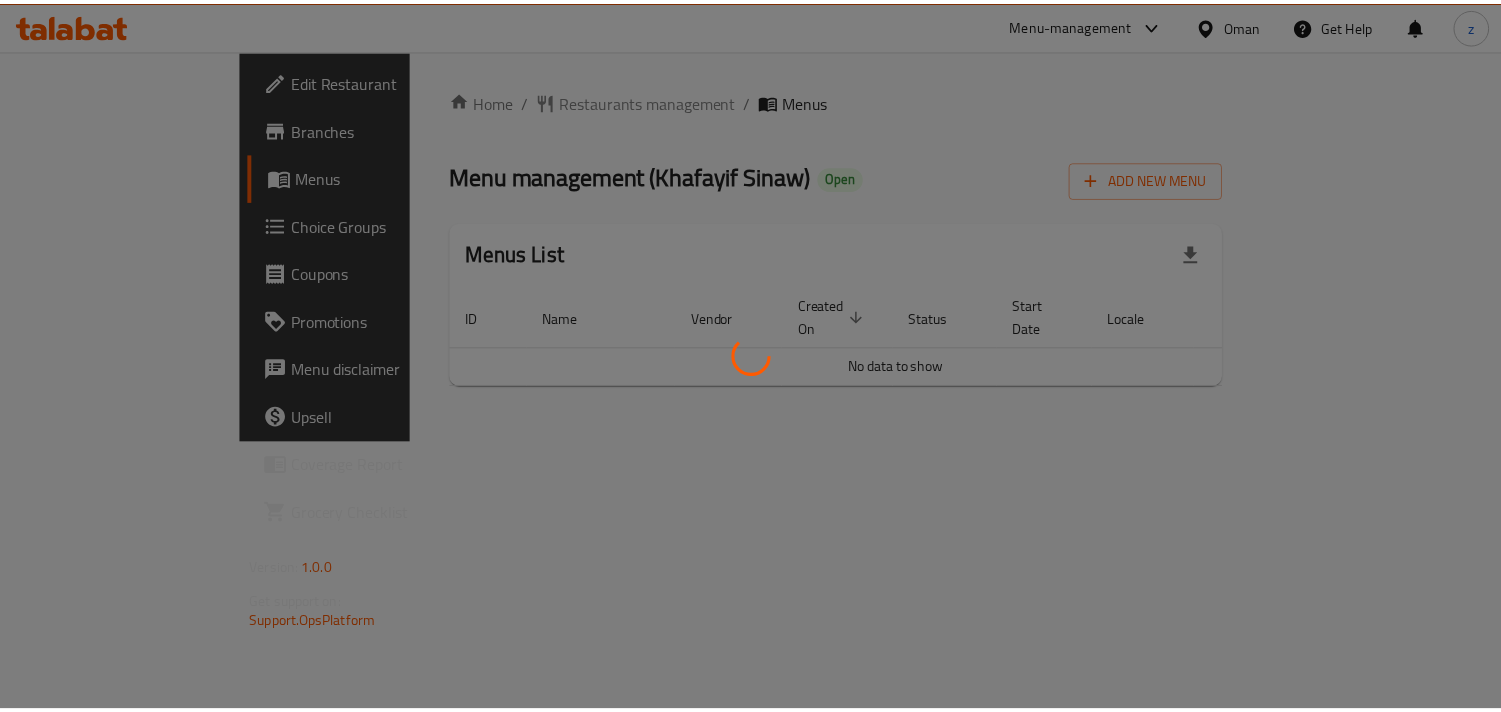 scroll, scrollTop: 0, scrollLeft: 0, axis: both 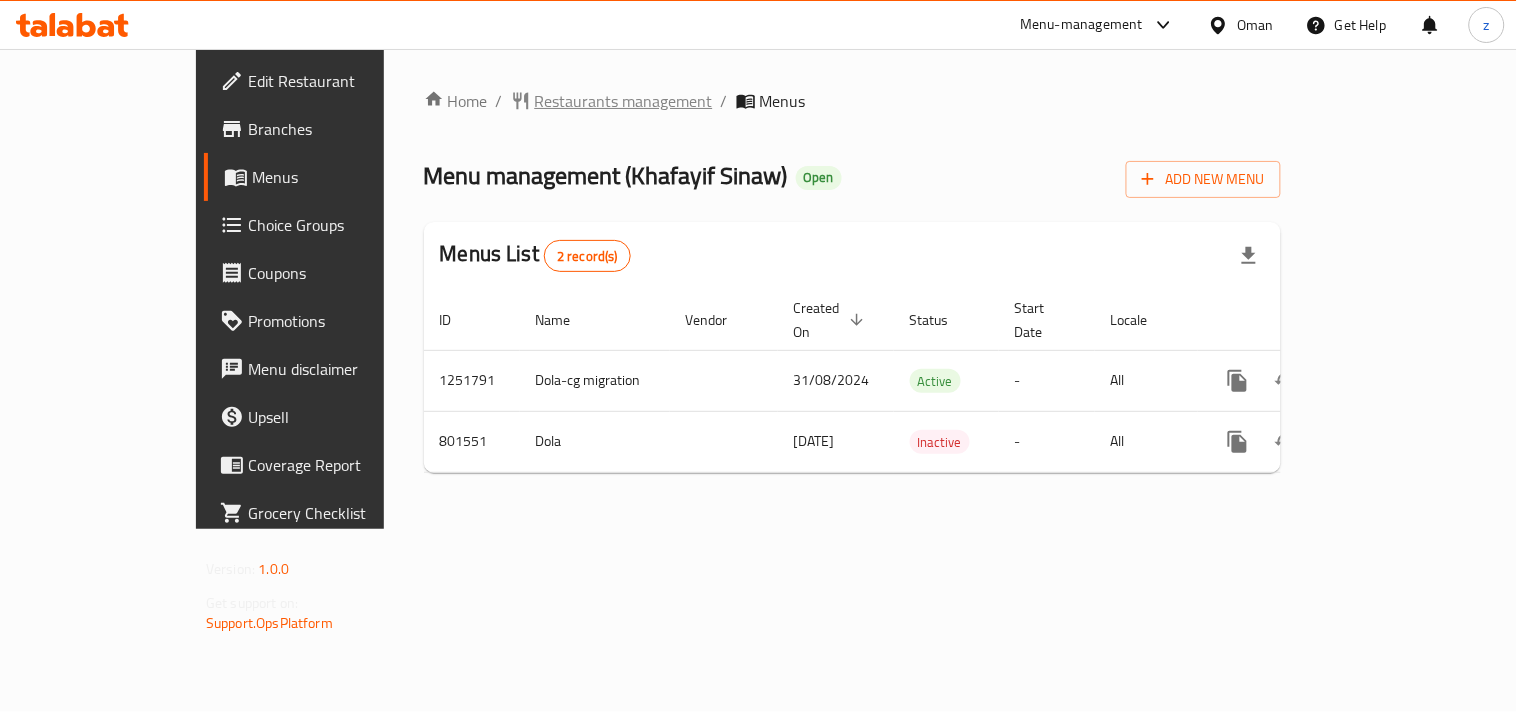 click on "Restaurants management" at bounding box center [624, 101] 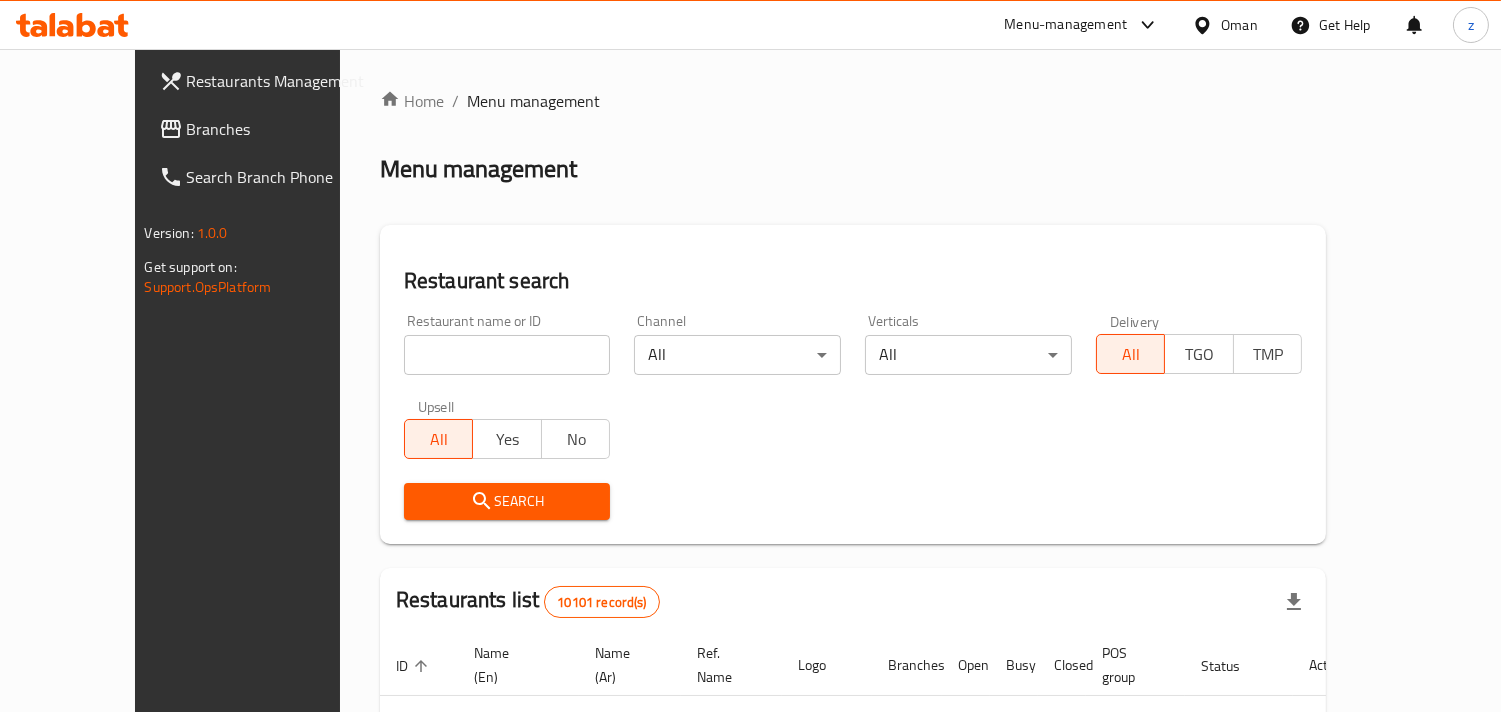 click on "Branches" at bounding box center [278, 129] 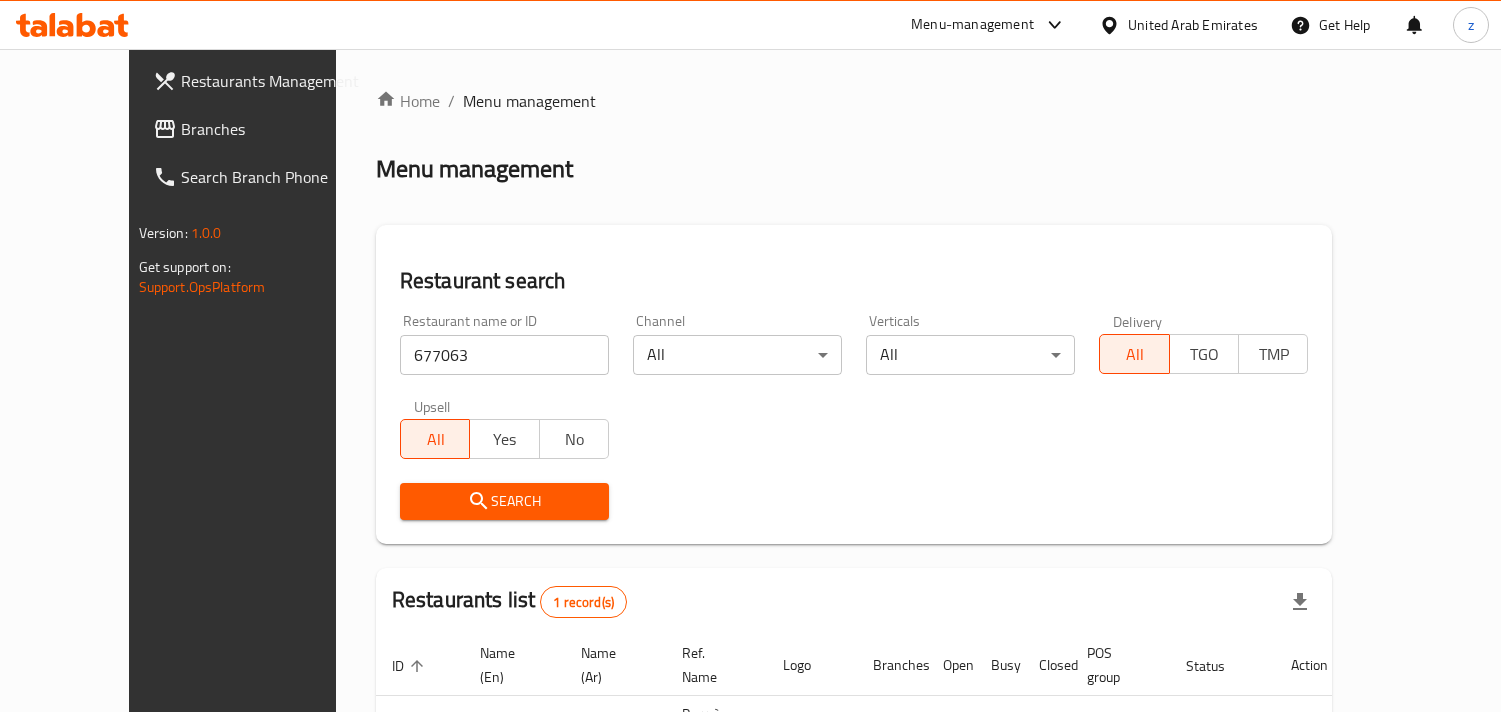 scroll, scrollTop: 141, scrollLeft: 0, axis: vertical 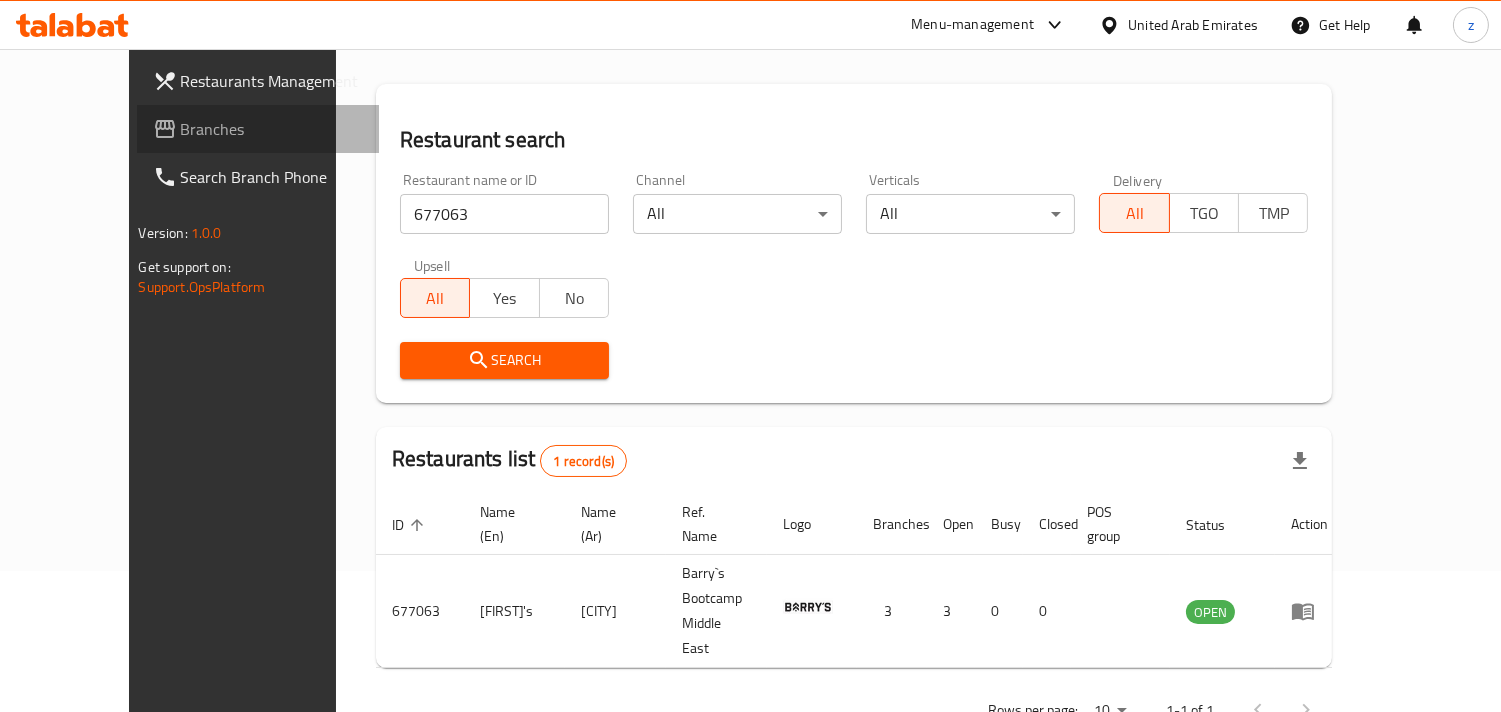 click on "Branches" at bounding box center (272, 129) 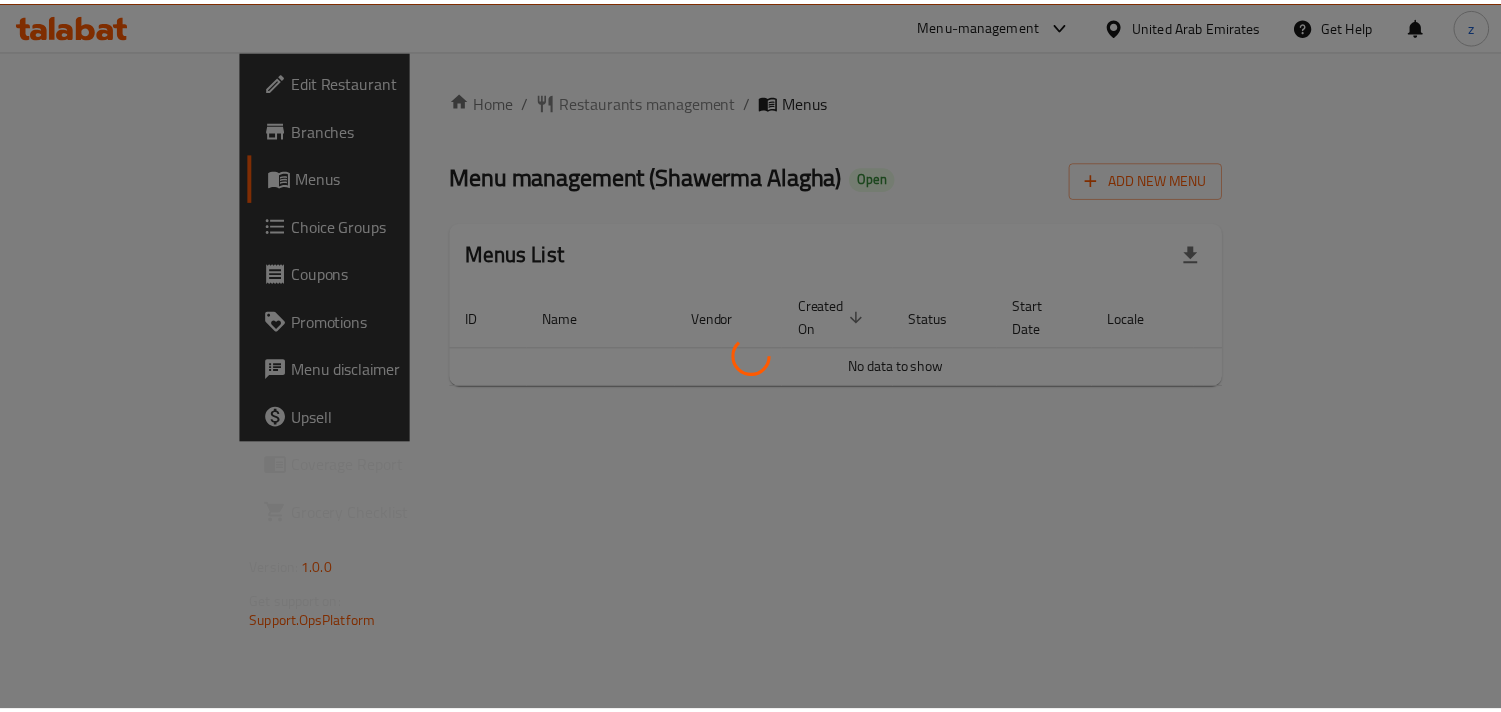 scroll, scrollTop: 0, scrollLeft: 0, axis: both 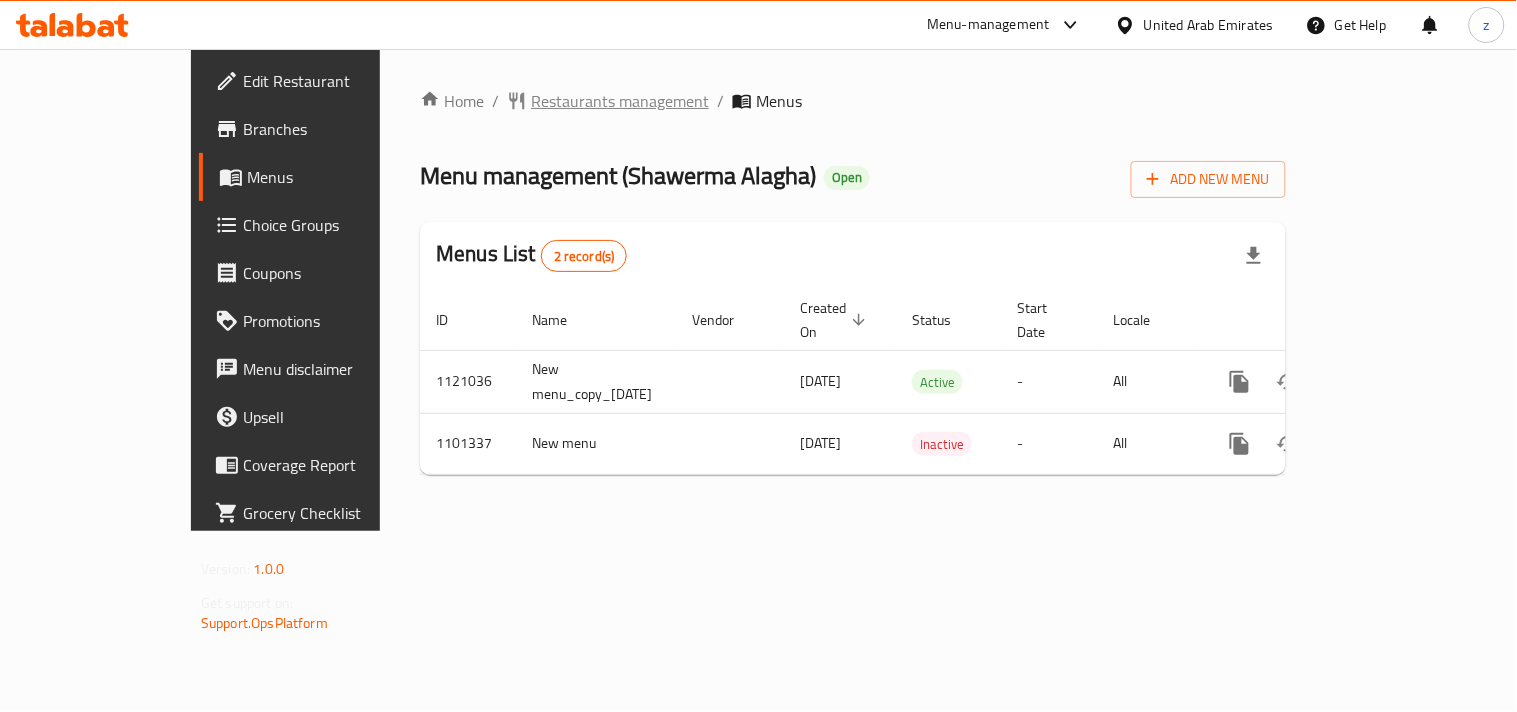 click on "Restaurants management" at bounding box center [620, 101] 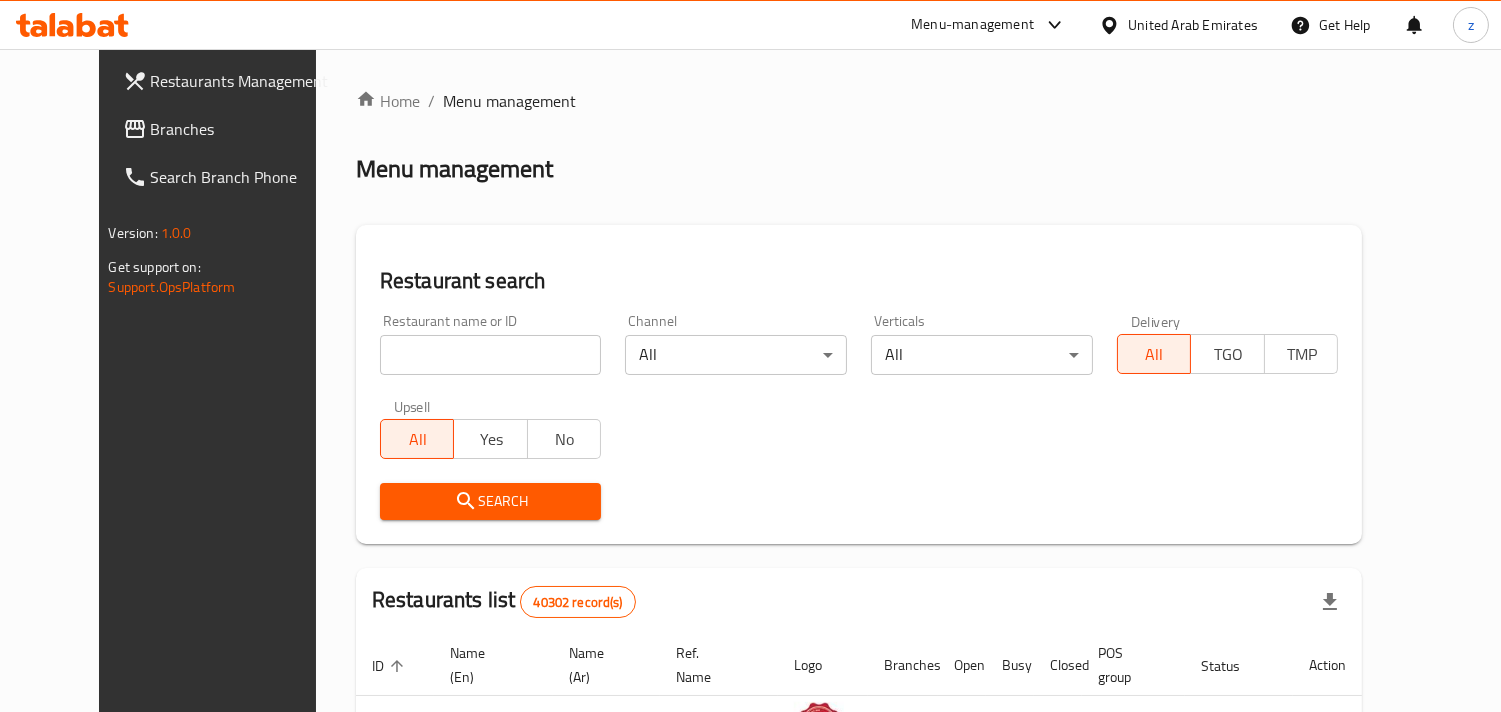 click on "Branches" at bounding box center (242, 129) 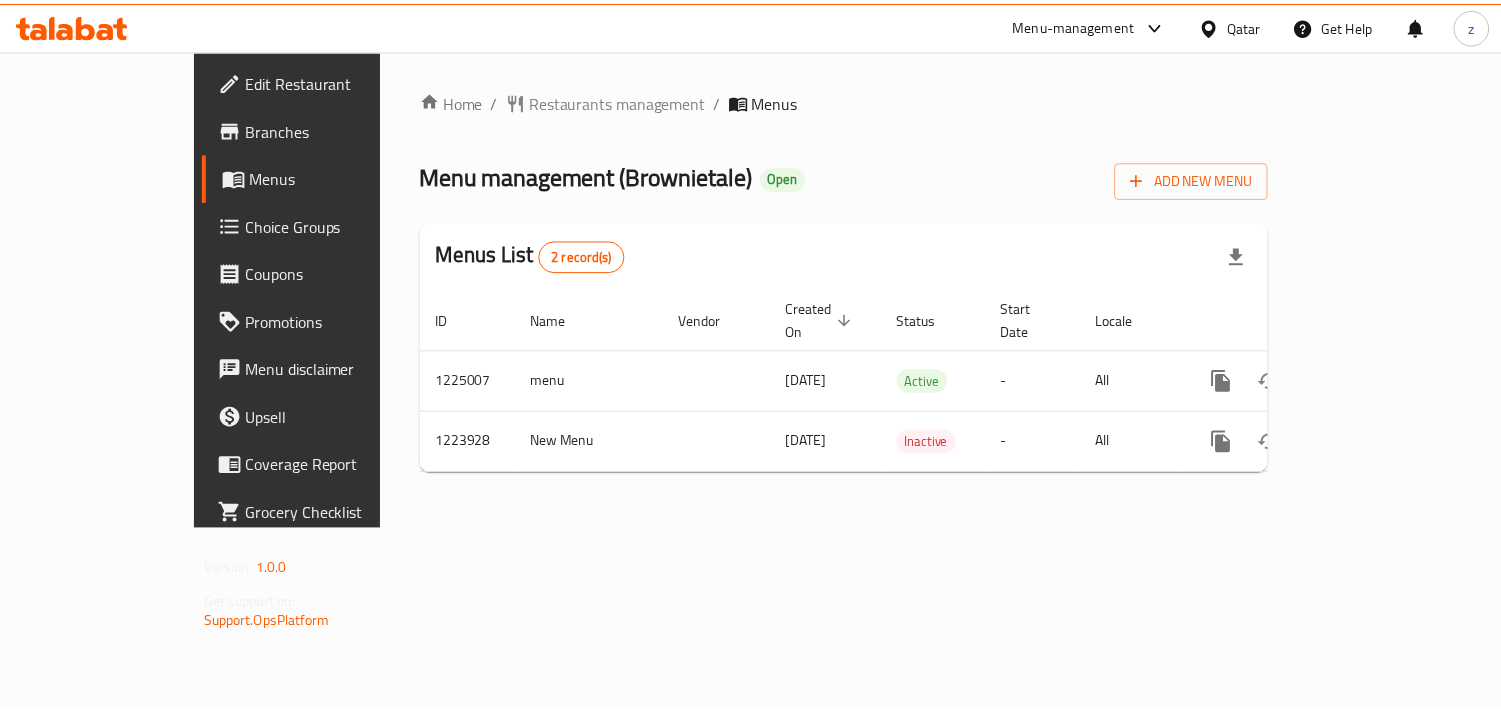 scroll, scrollTop: 0, scrollLeft: 0, axis: both 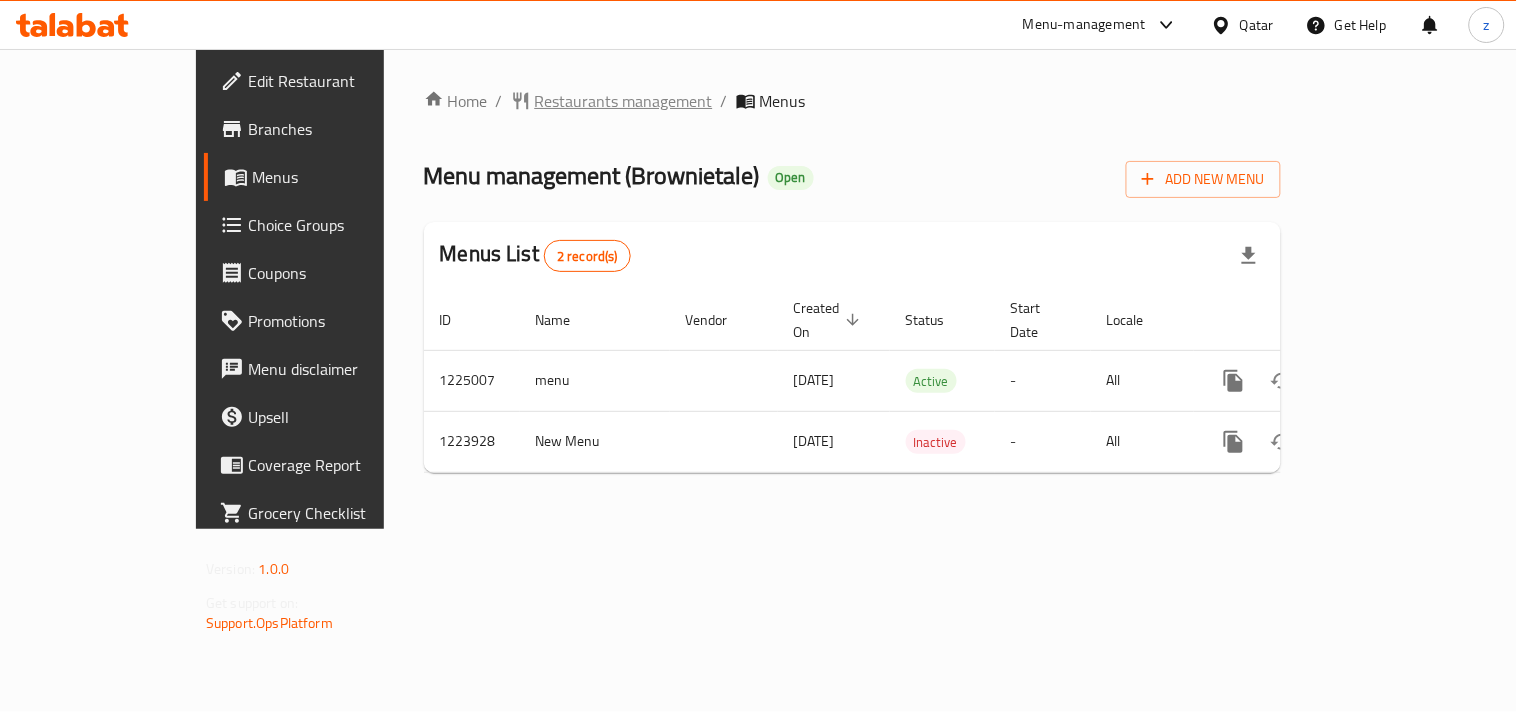 click on "Restaurants management" at bounding box center [624, 101] 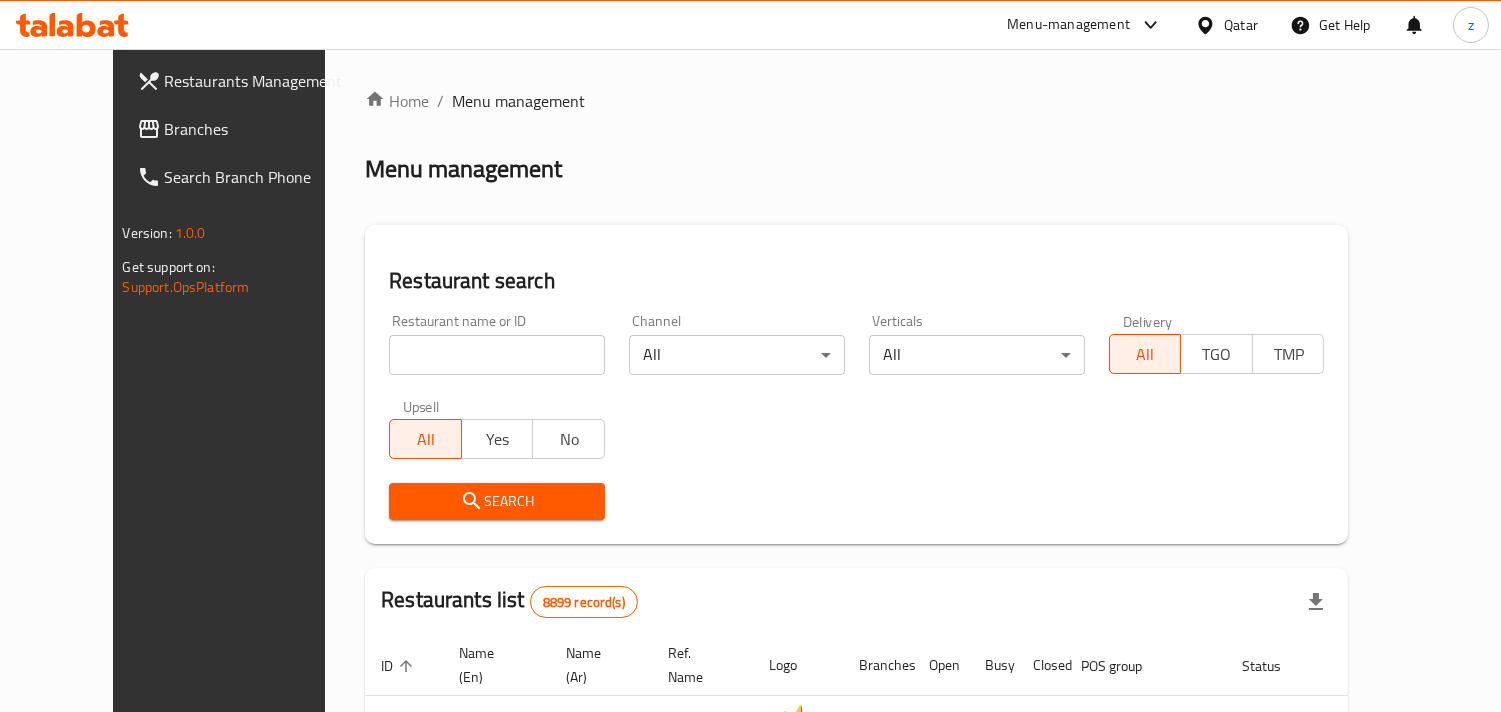 click on "Branches" at bounding box center [256, 129] 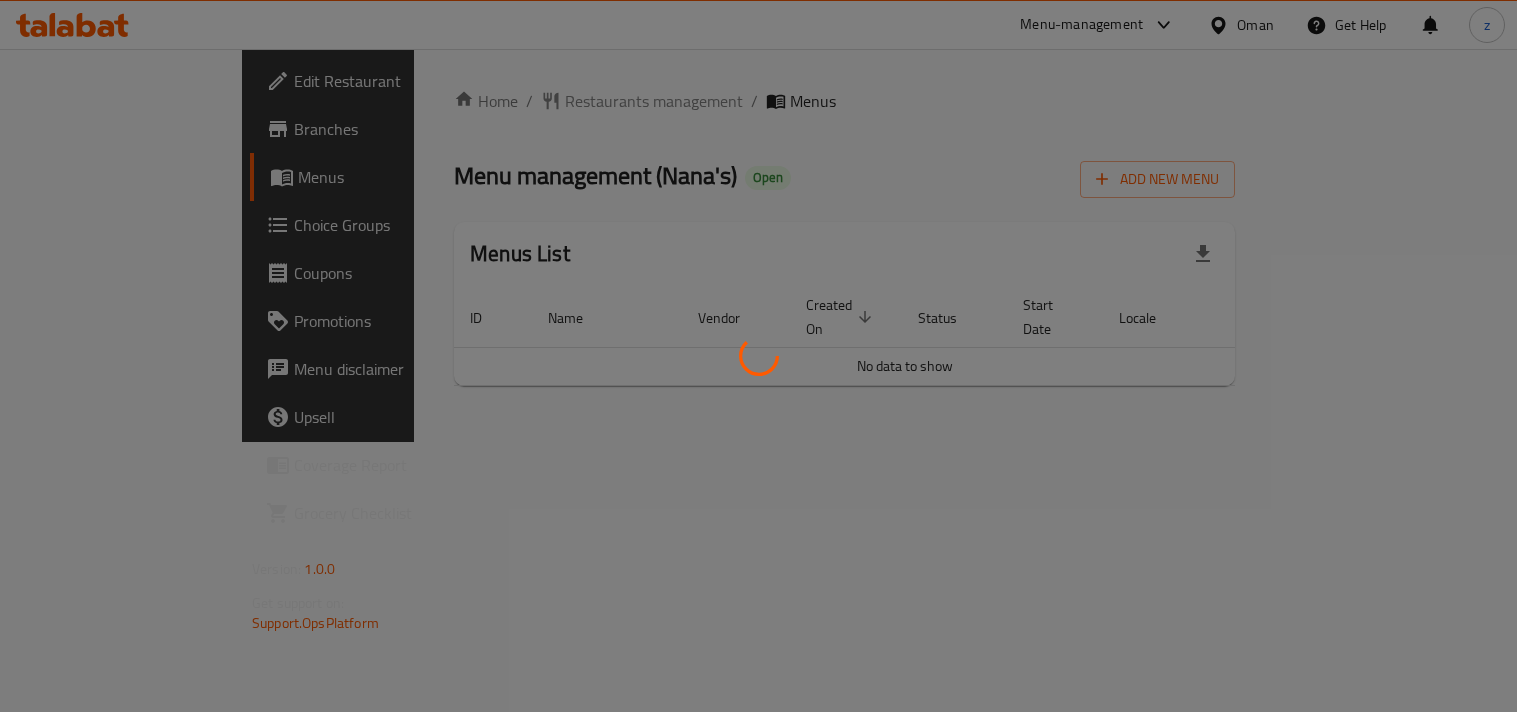 scroll, scrollTop: 0, scrollLeft: 0, axis: both 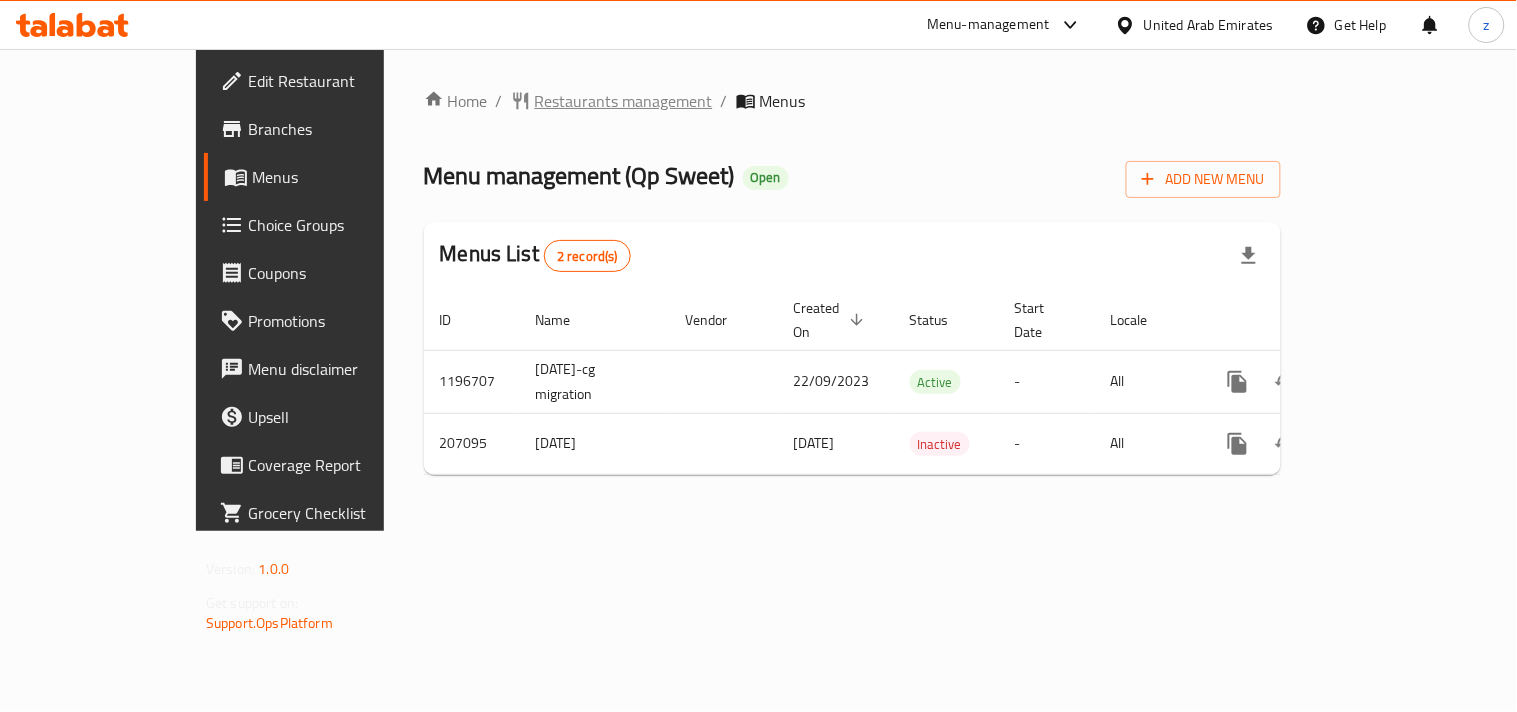 click on "Restaurants management" at bounding box center [624, 101] 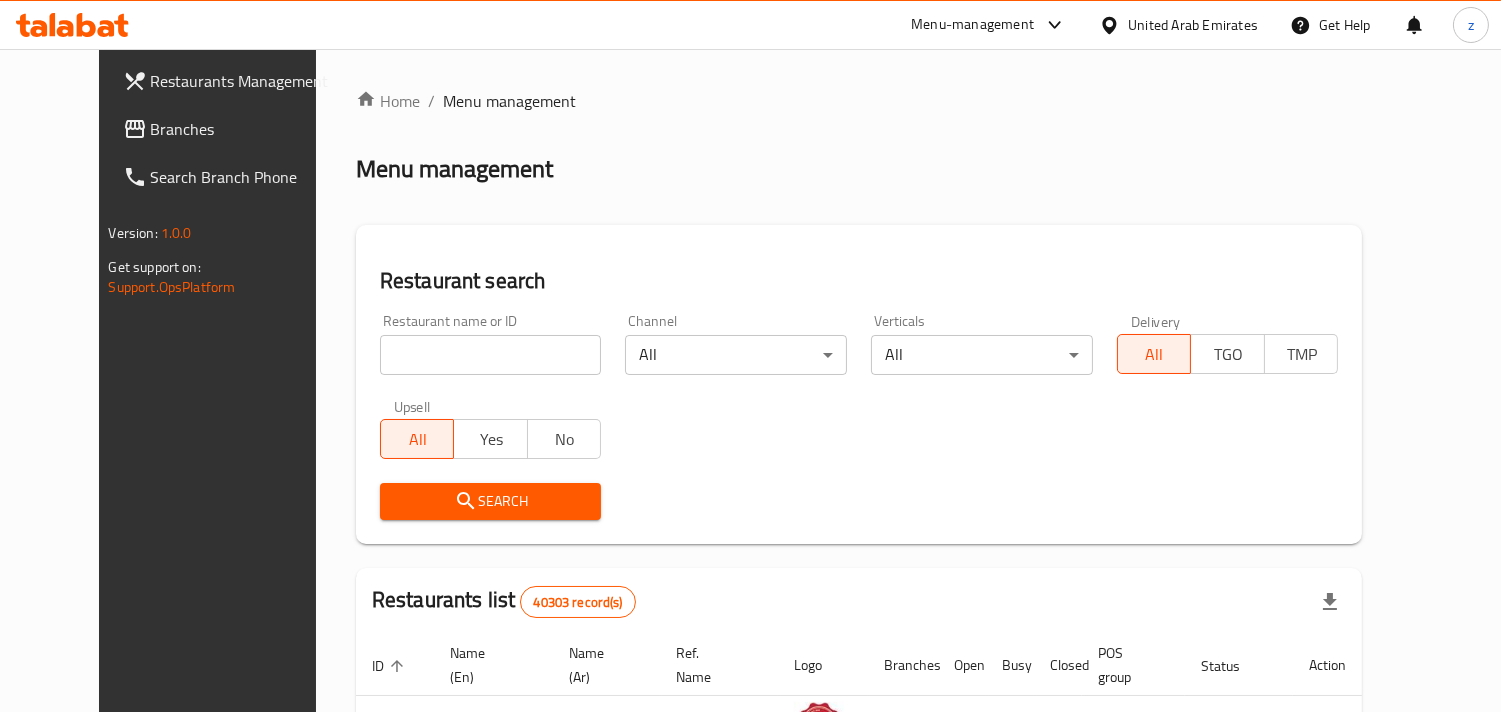 click on "Branches" at bounding box center [242, 129] 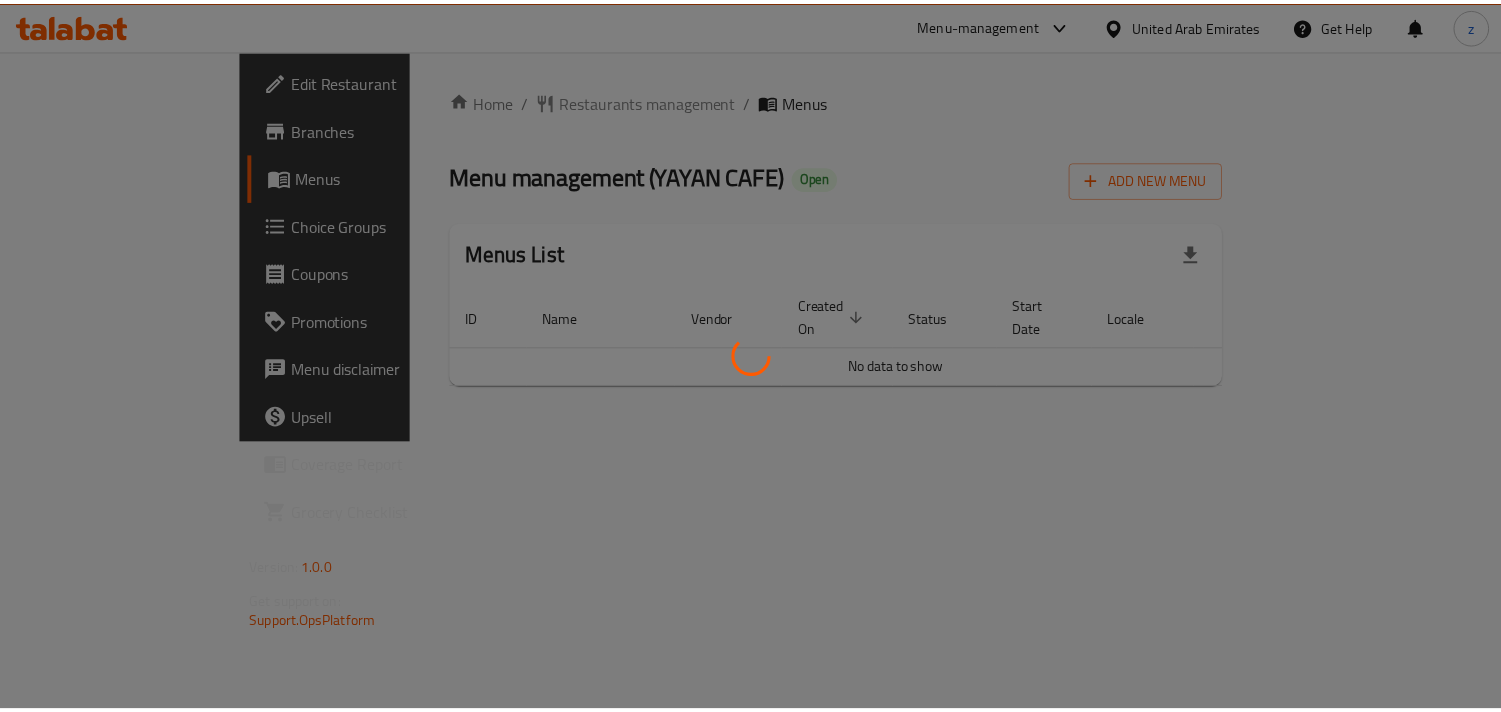 scroll, scrollTop: 0, scrollLeft: 0, axis: both 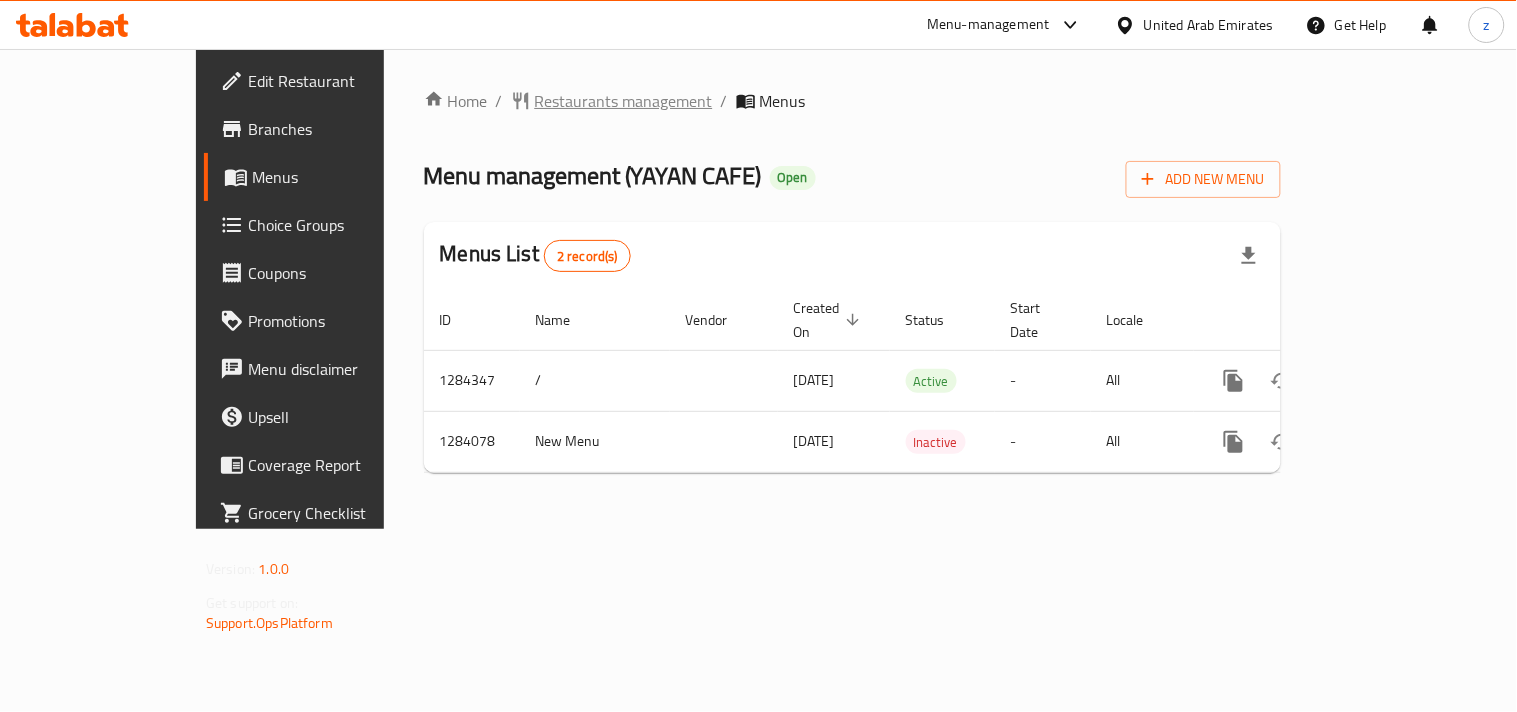 click on "Restaurants management" at bounding box center (624, 101) 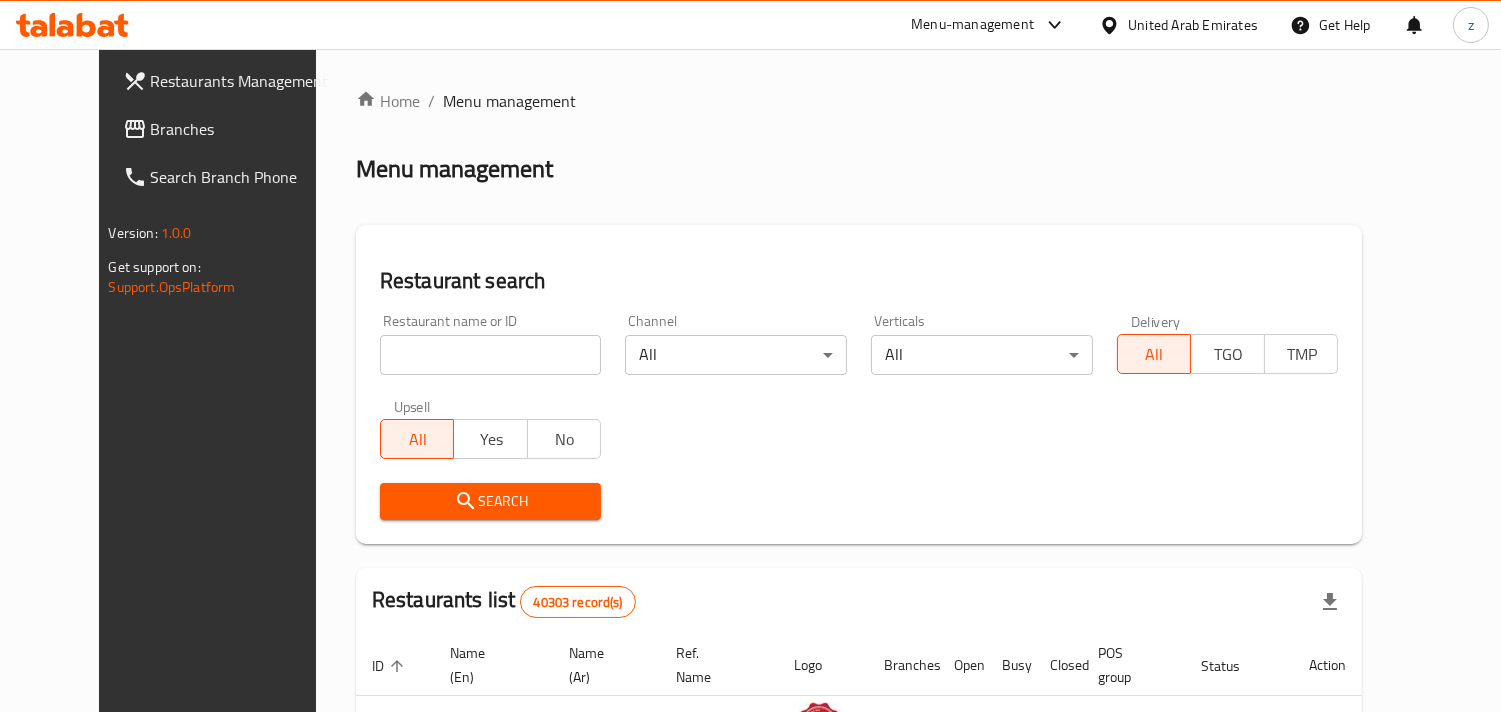 click on "Branches" at bounding box center [242, 129] 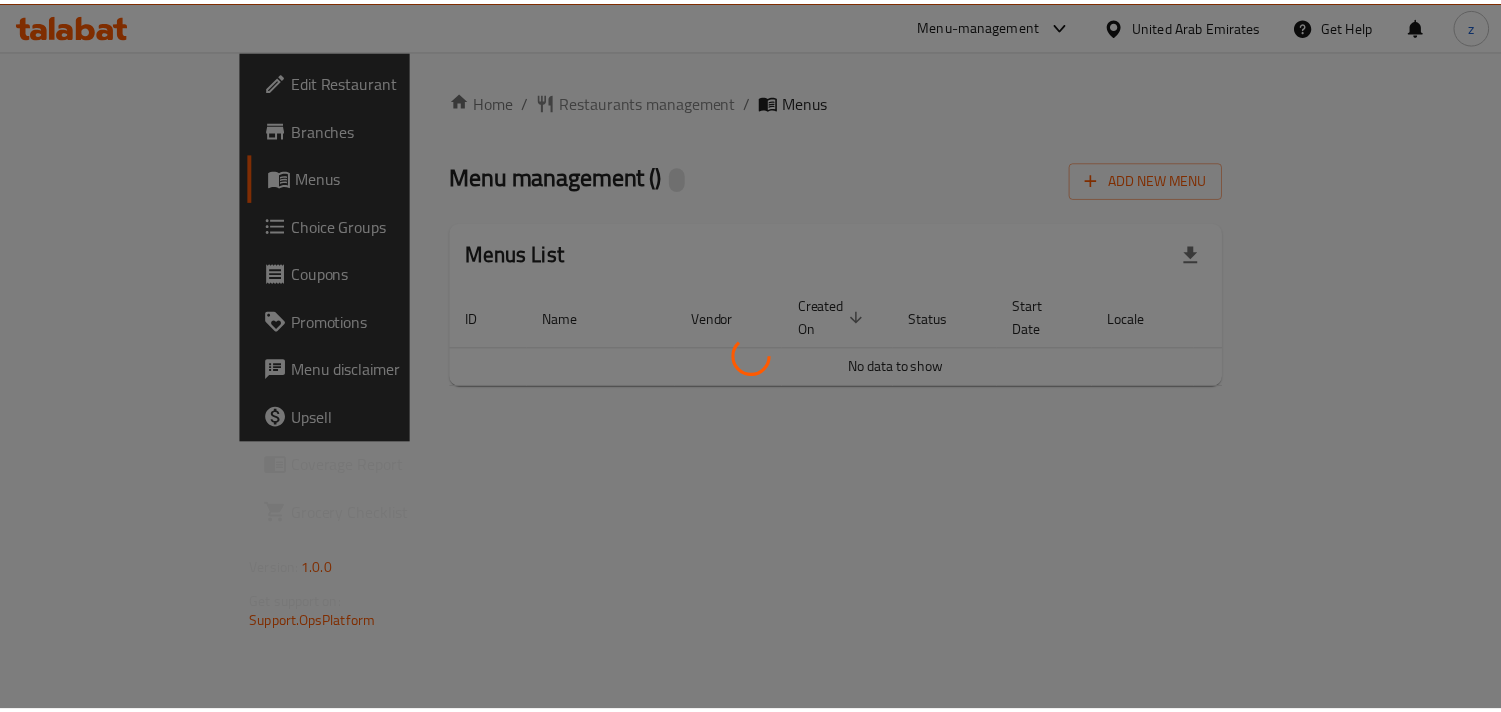 scroll, scrollTop: 0, scrollLeft: 0, axis: both 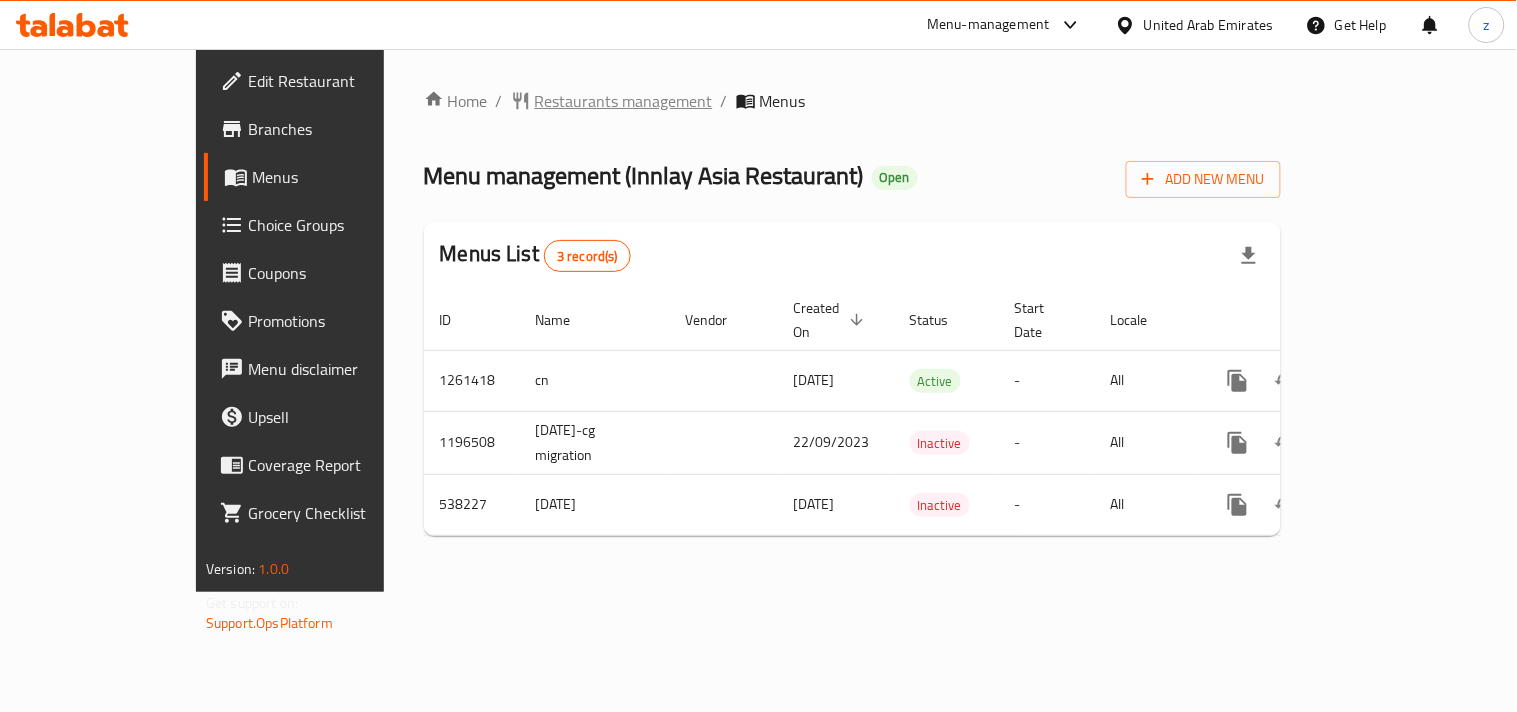 click on "Restaurants management" at bounding box center [624, 101] 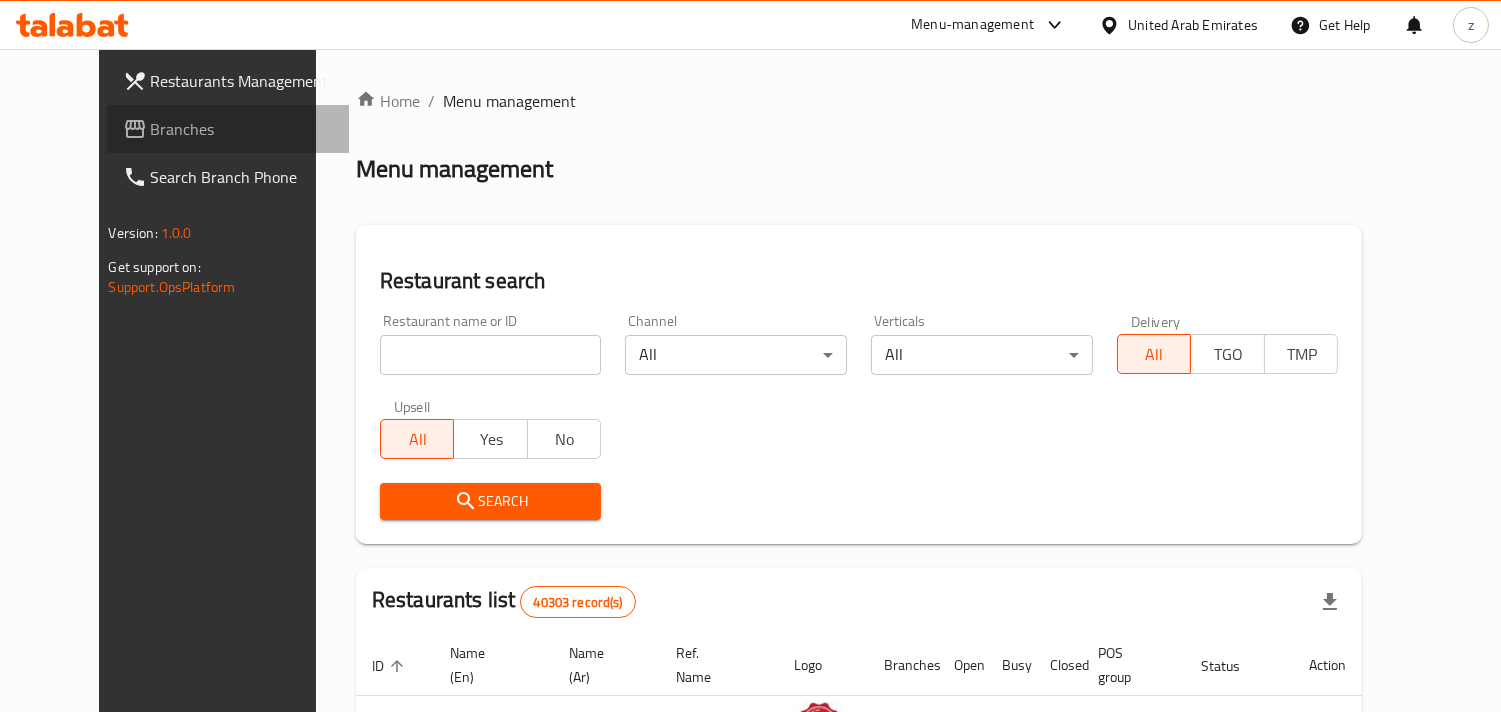 click on "Branches" at bounding box center (242, 129) 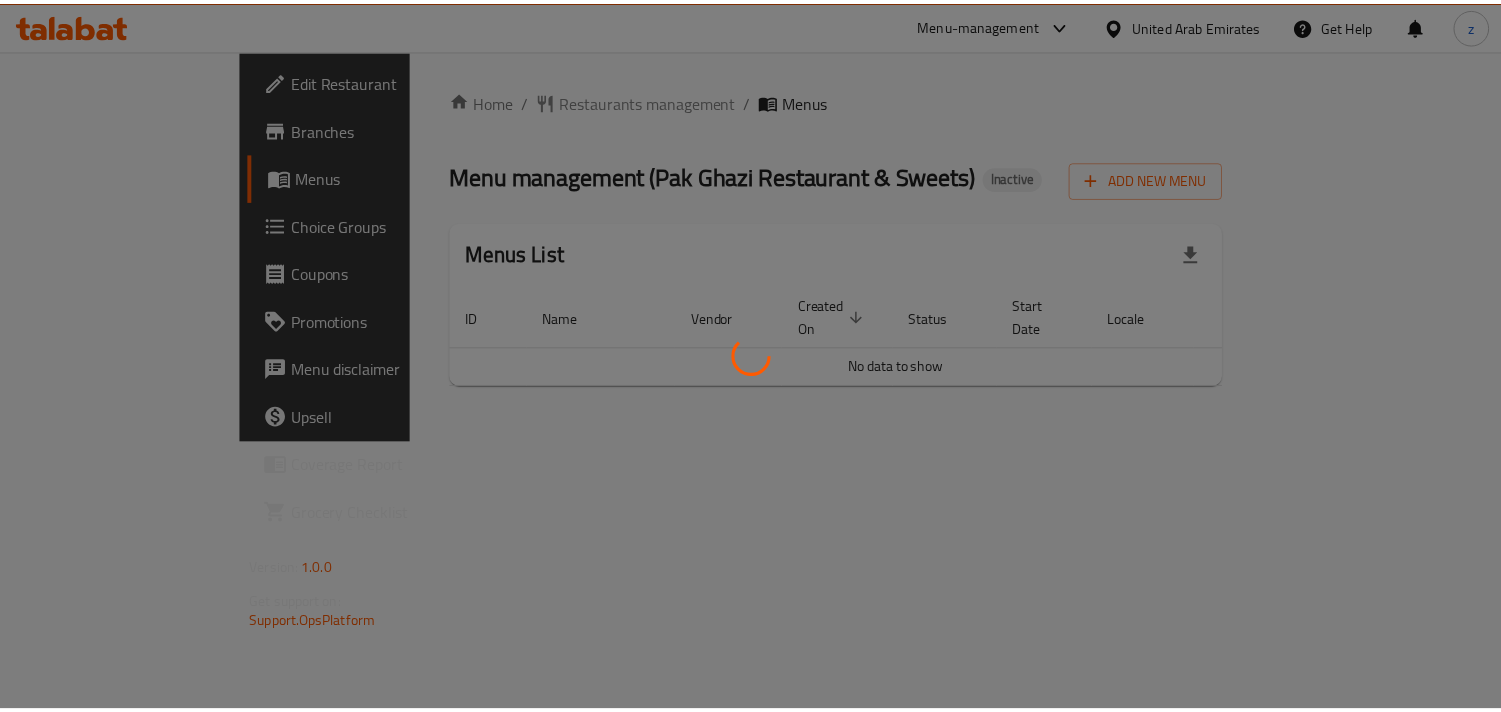 scroll, scrollTop: 0, scrollLeft: 0, axis: both 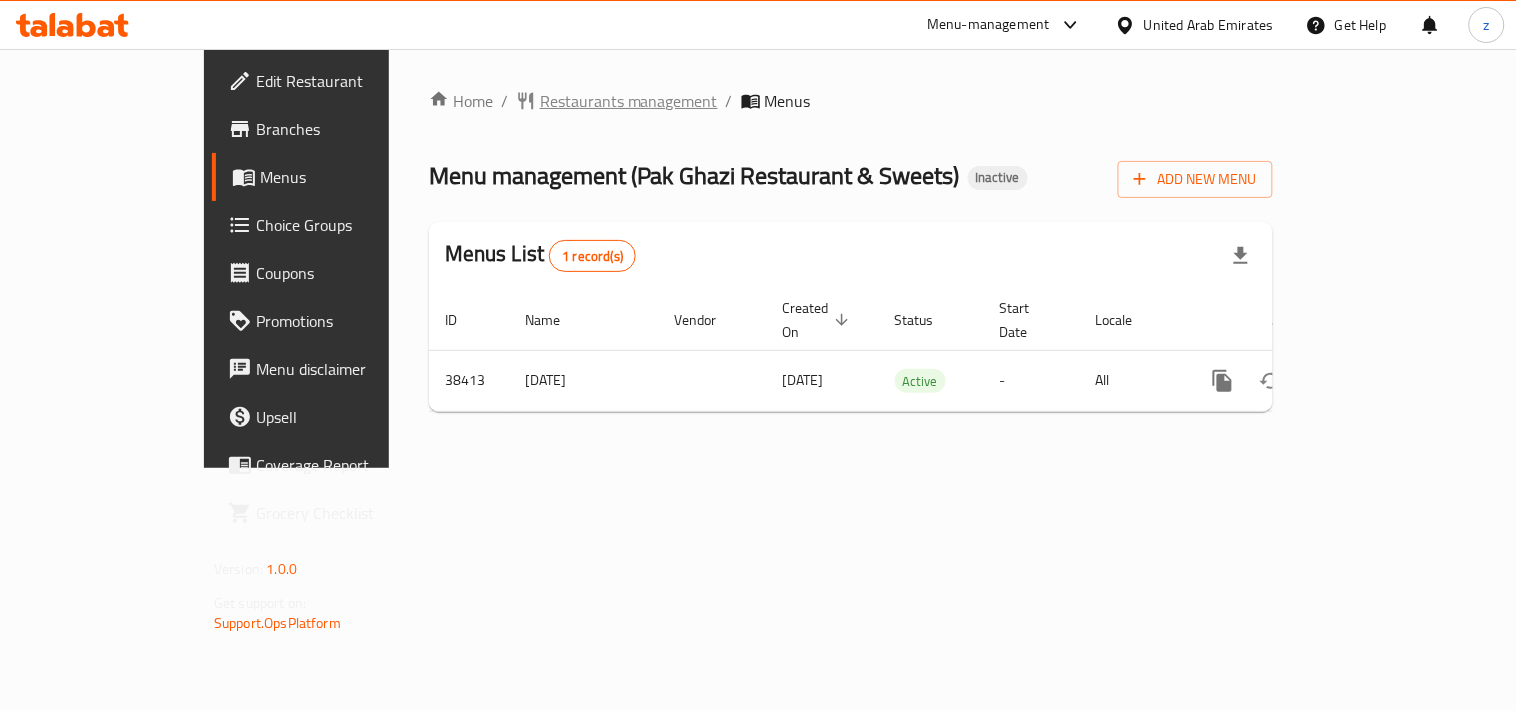 click on "Restaurants management" at bounding box center [629, 101] 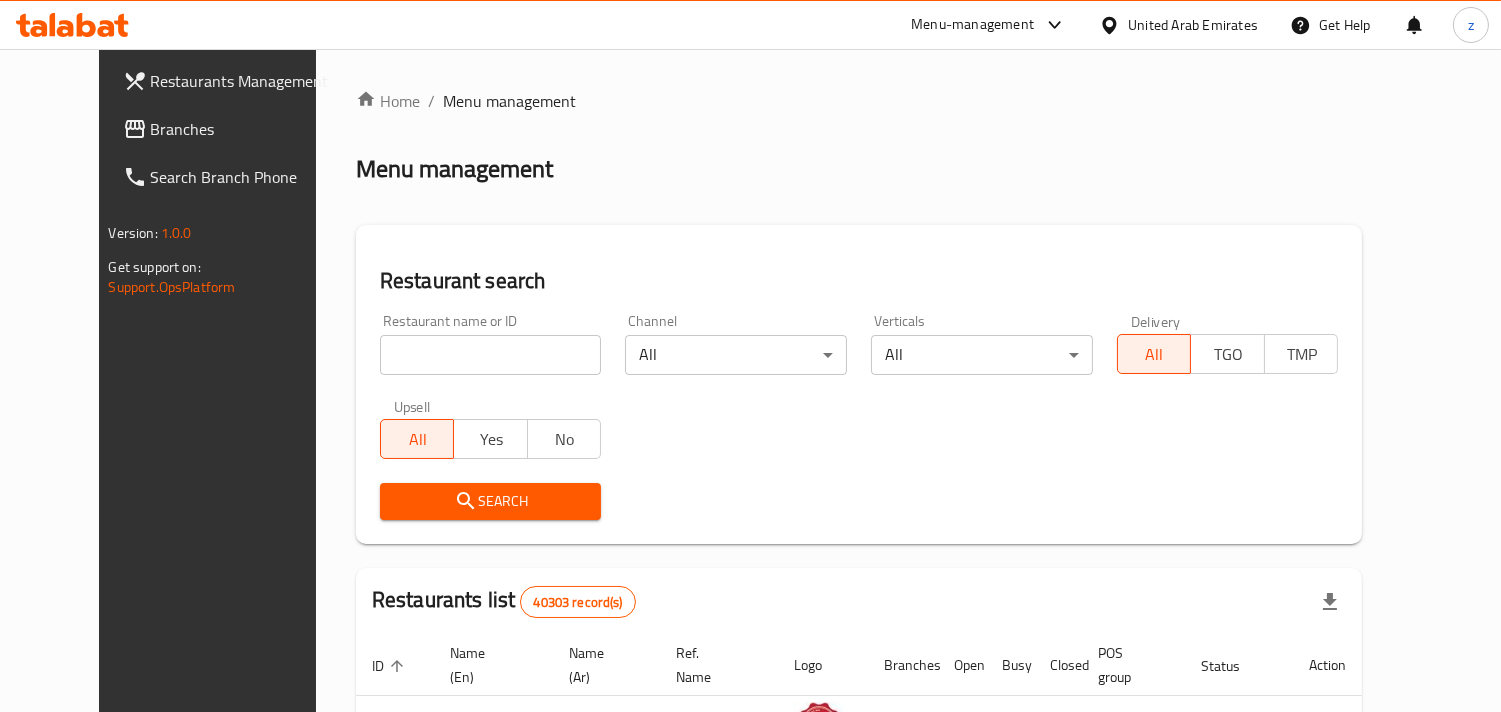 drag, startPoint x: 92, startPoint y: 125, endPoint x: 246, endPoint y: 200, distance: 171.29214 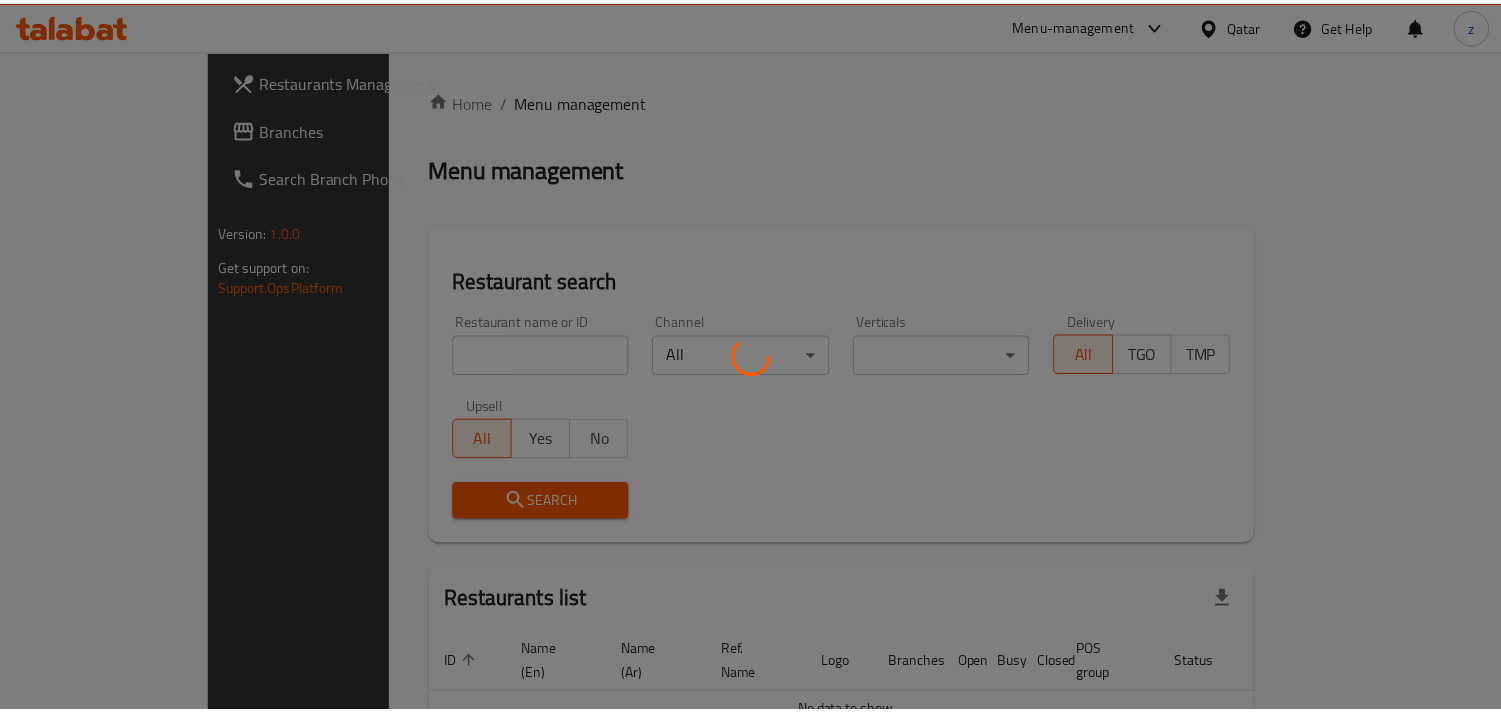 scroll, scrollTop: 0, scrollLeft: 0, axis: both 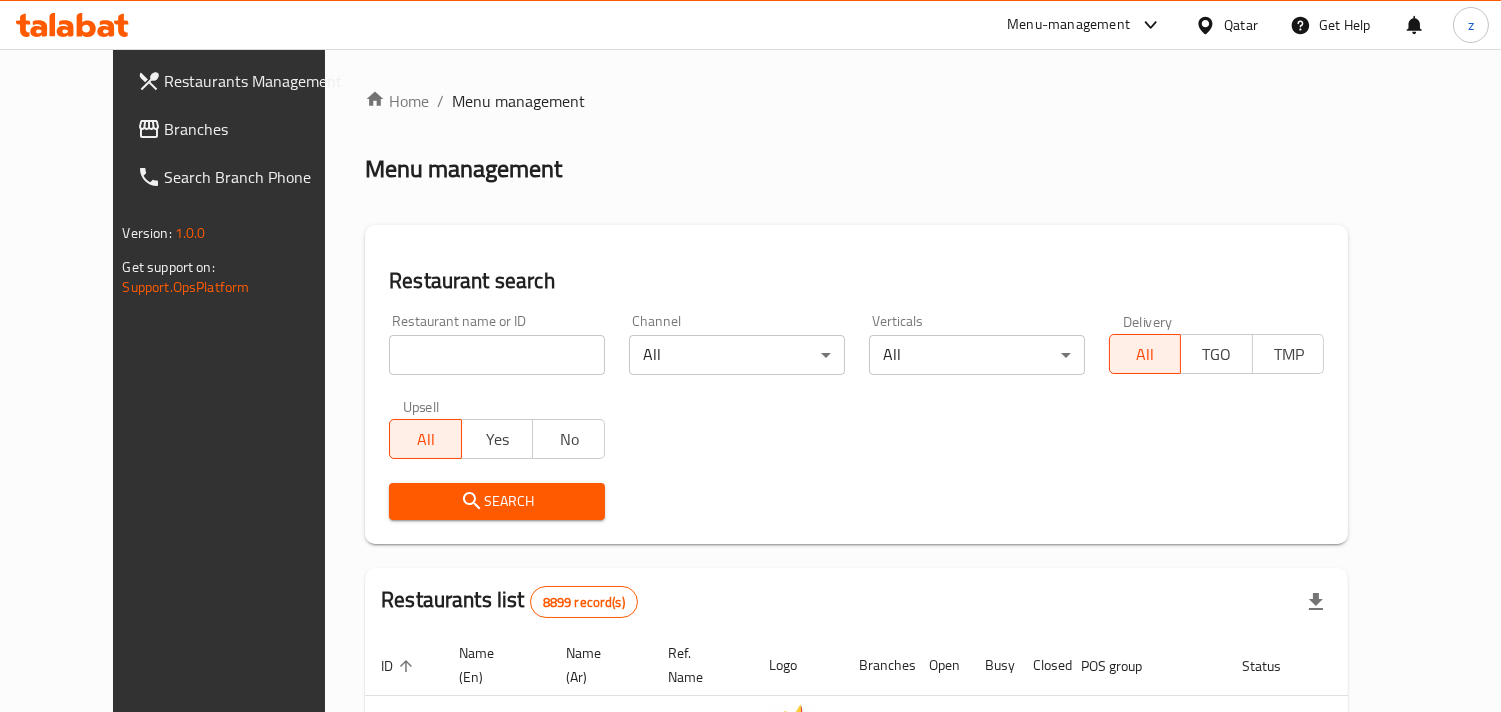 click on "Branches" at bounding box center (256, 129) 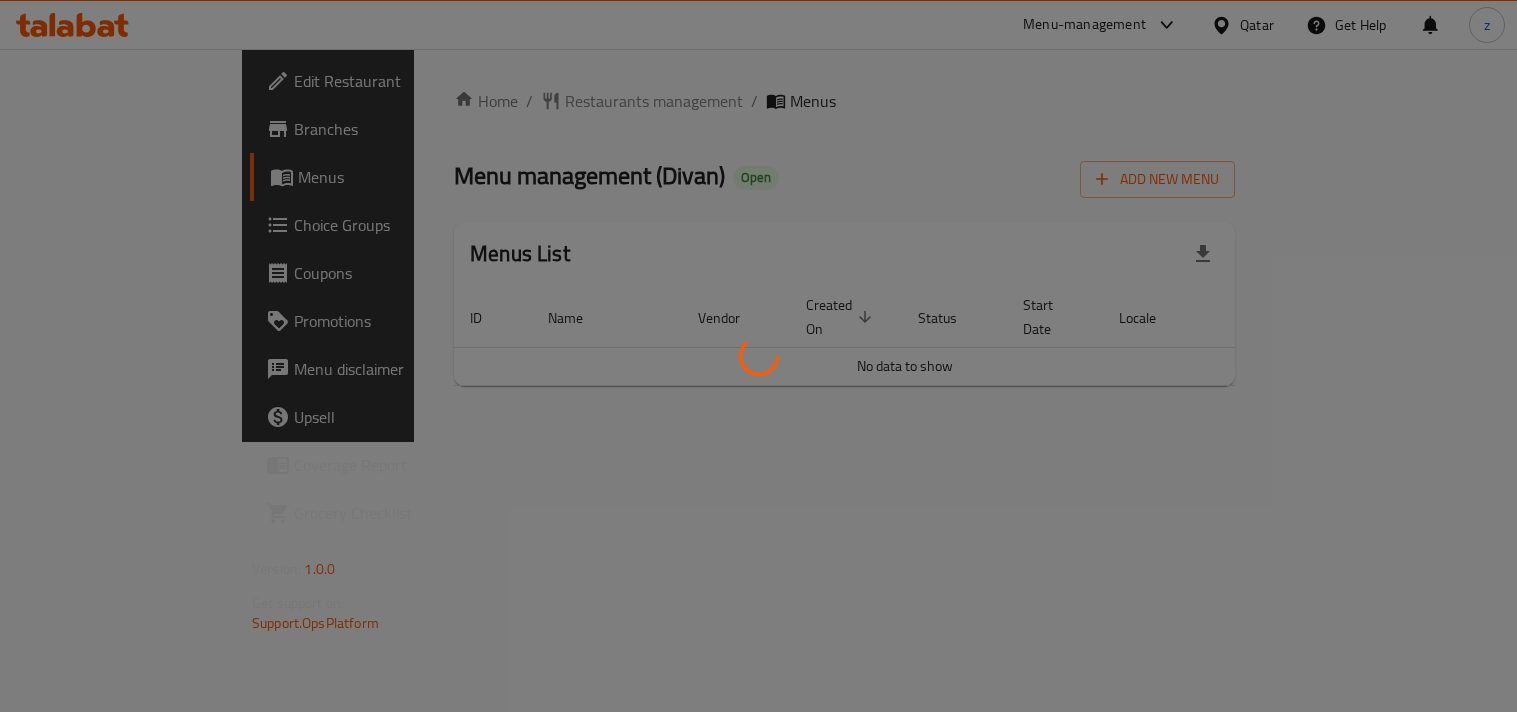 scroll, scrollTop: 0, scrollLeft: 0, axis: both 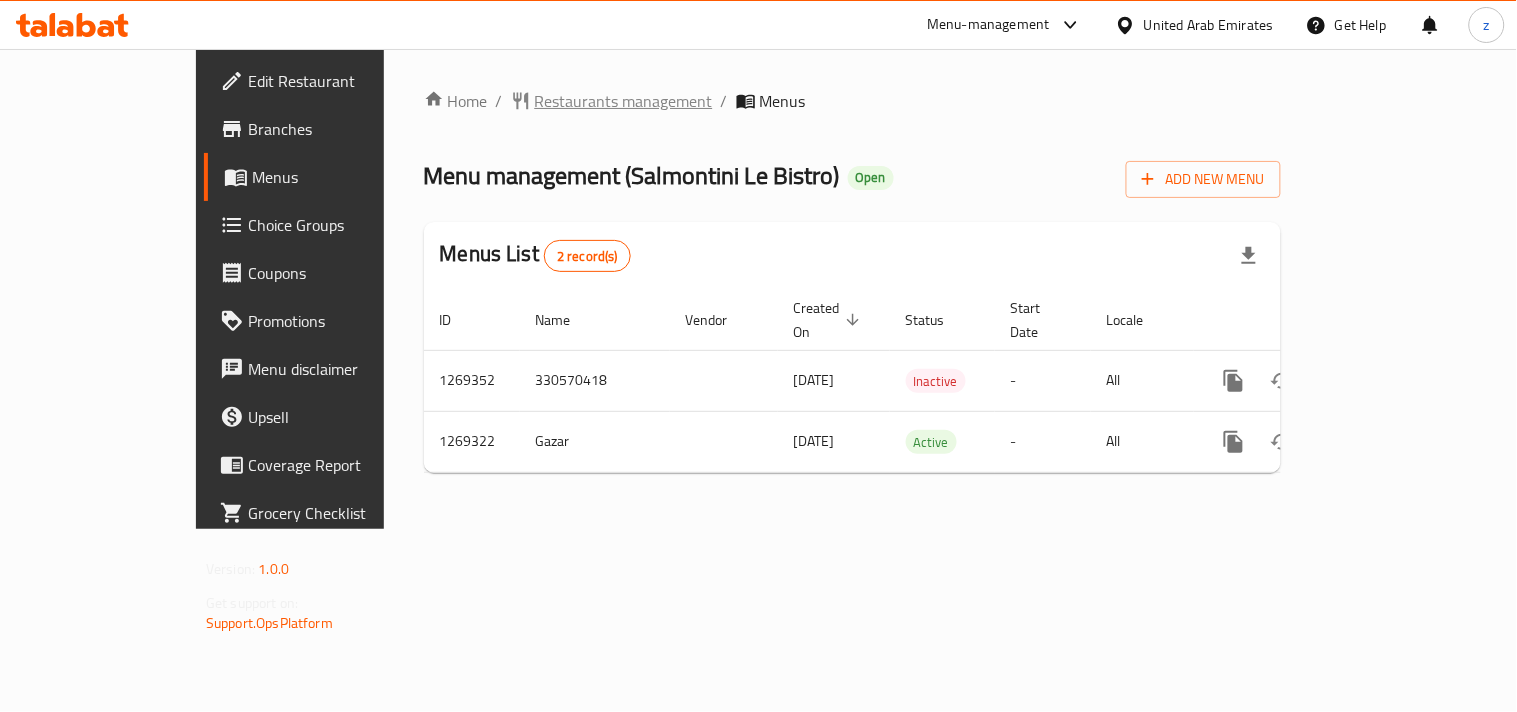 click on "Restaurants management" at bounding box center [624, 101] 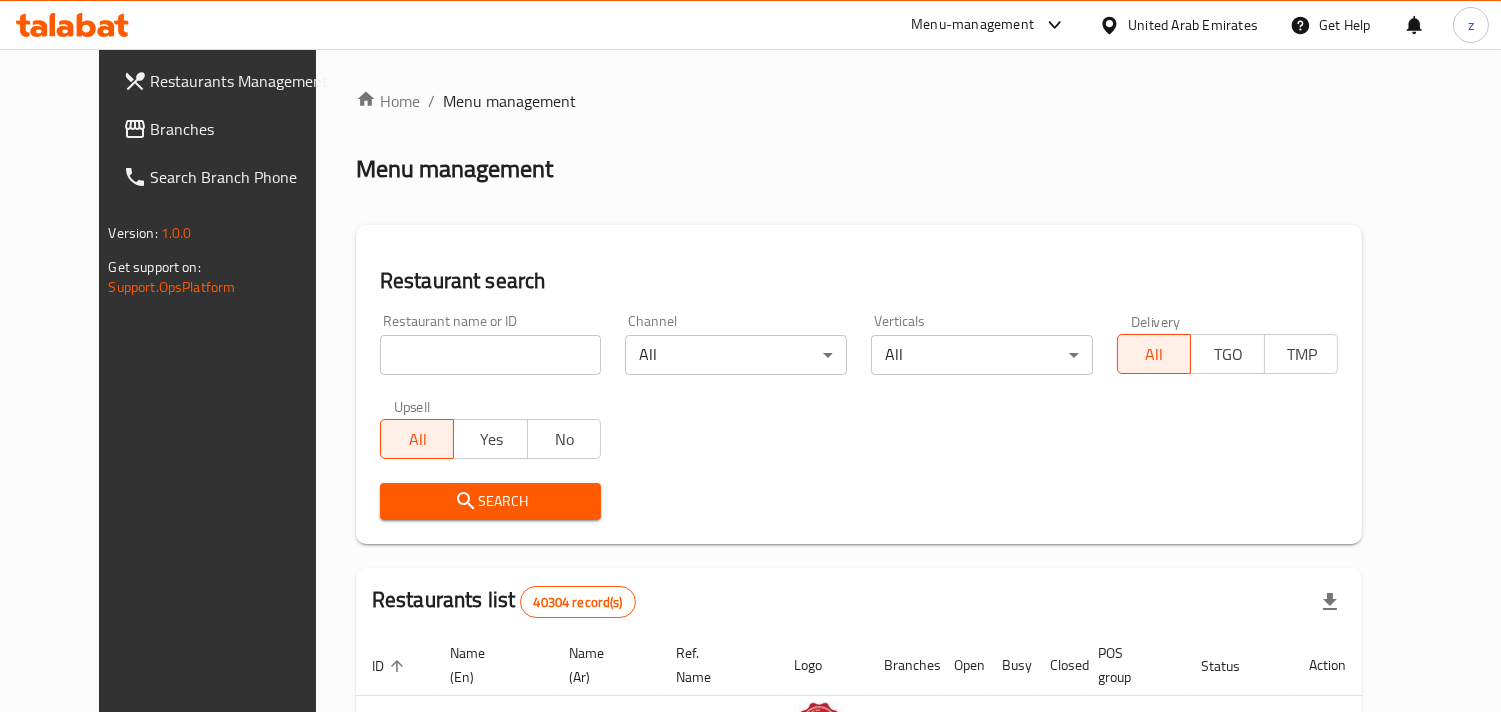 click on "Branches" at bounding box center (242, 129) 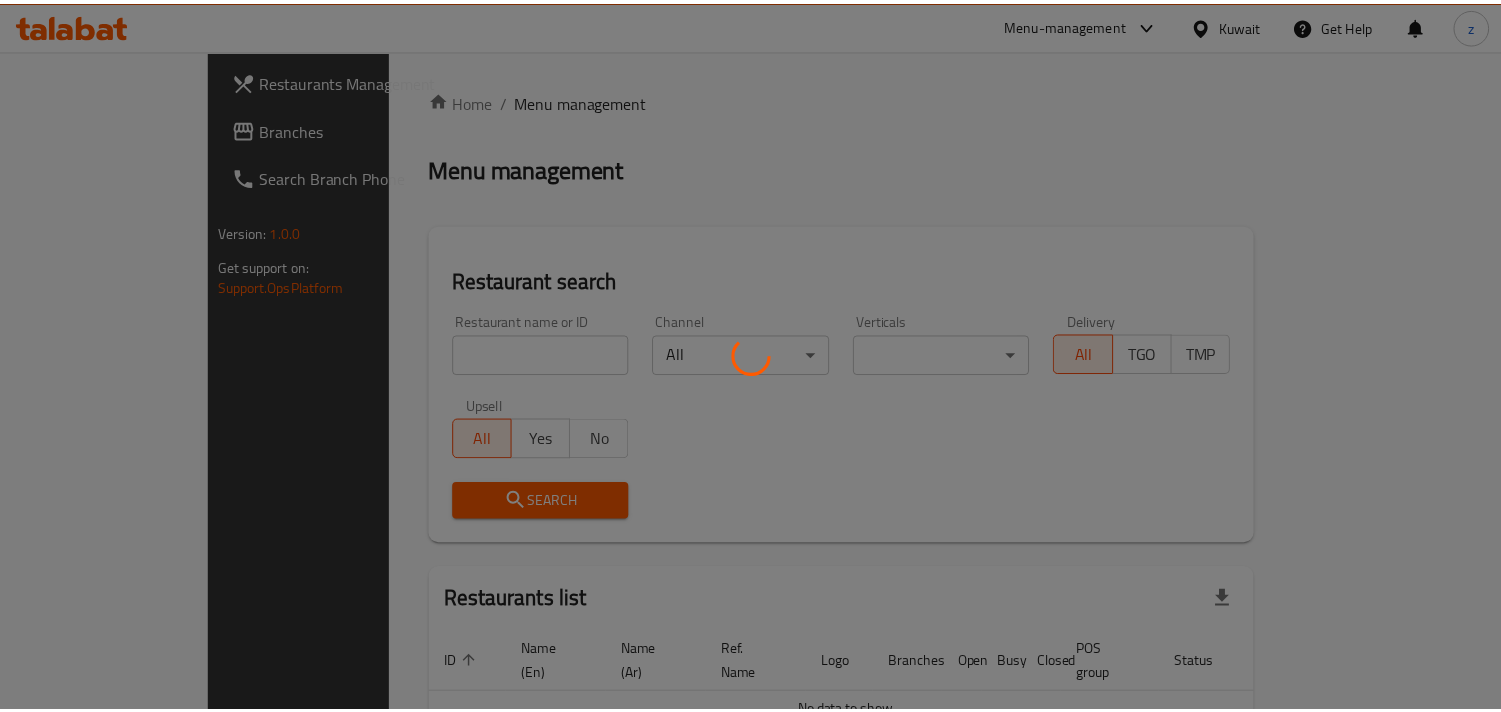 scroll, scrollTop: 0, scrollLeft: 0, axis: both 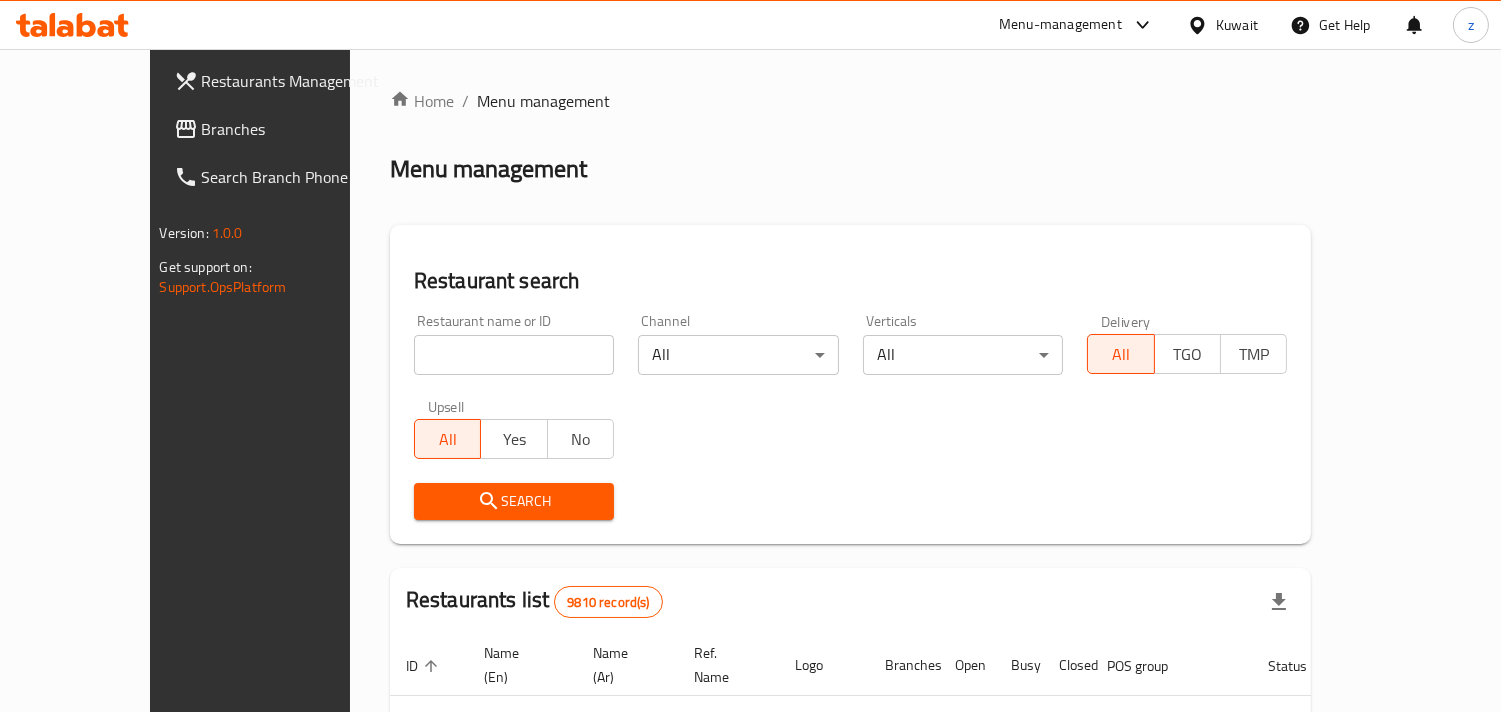 click on "Branches" at bounding box center [293, 129] 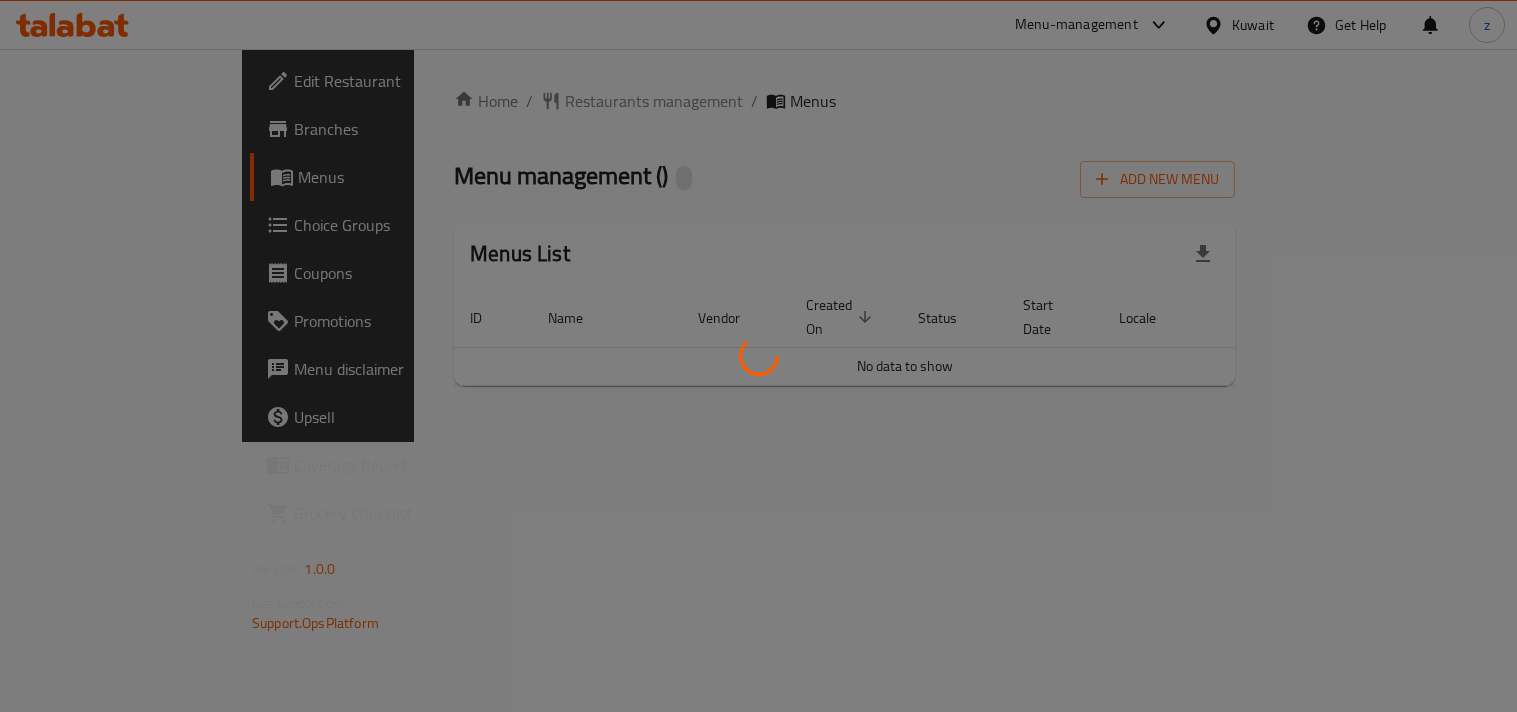 scroll, scrollTop: 0, scrollLeft: 0, axis: both 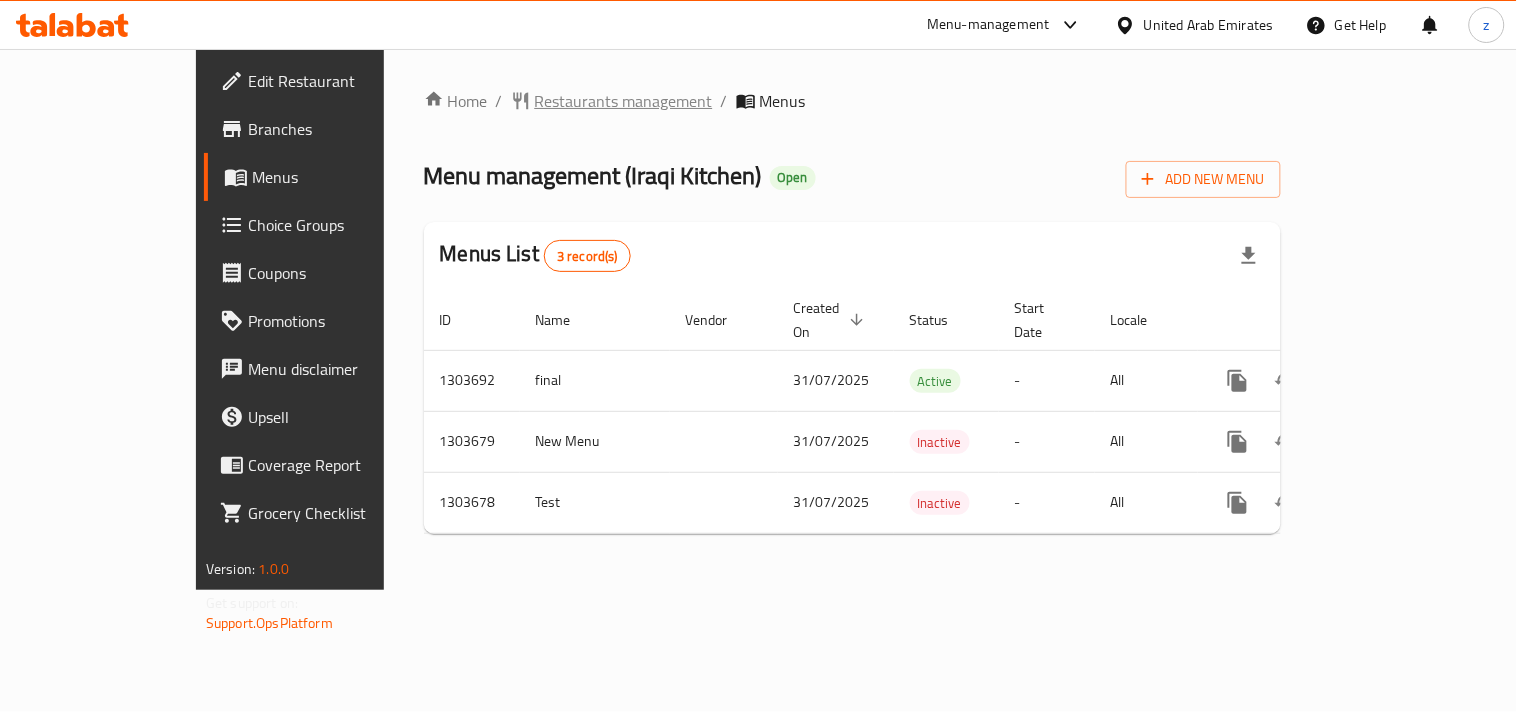 click on "Restaurants management" at bounding box center (624, 101) 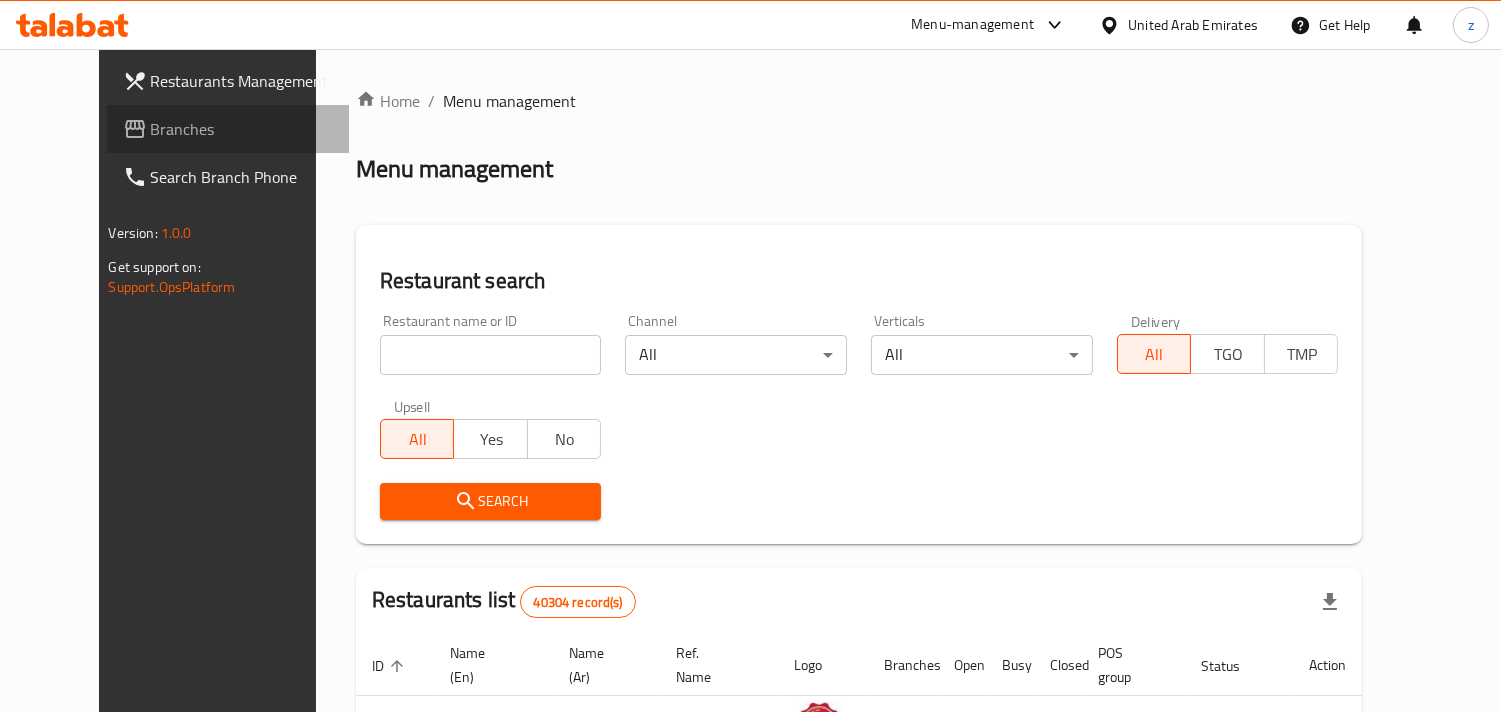 click on "Branches" at bounding box center [242, 129] 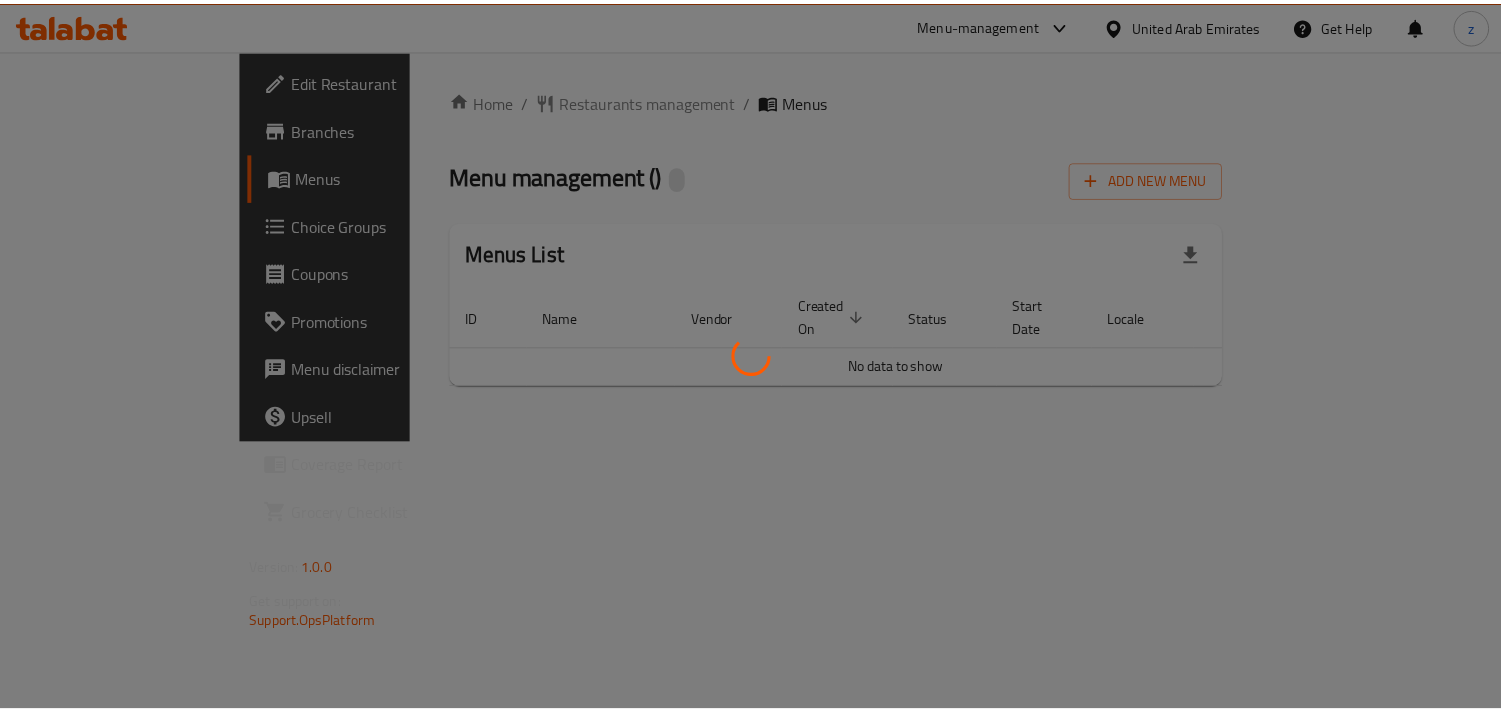 scroll, scrollTop: 0, scrollLeft: 0, axis: both 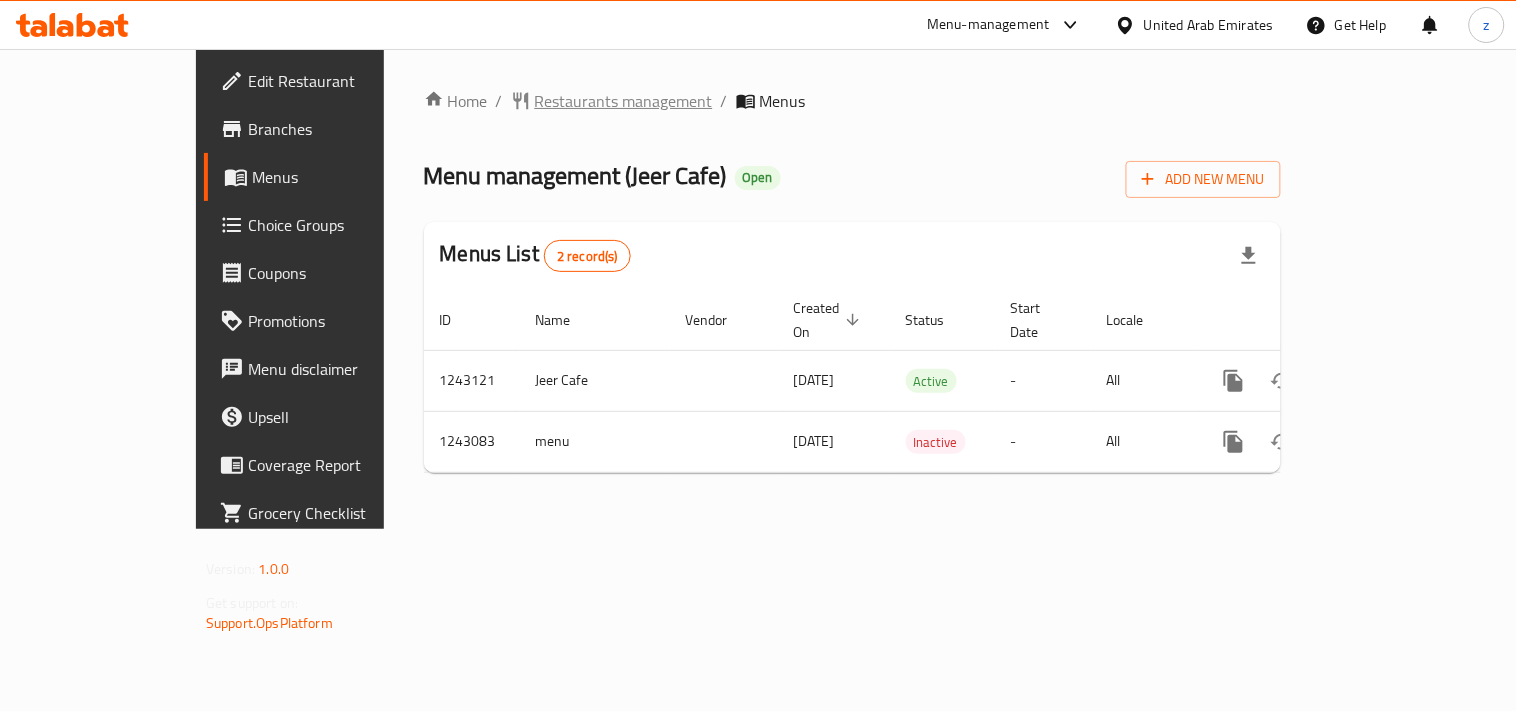 click on "Restaurants management" at bounding box center (624, 101) 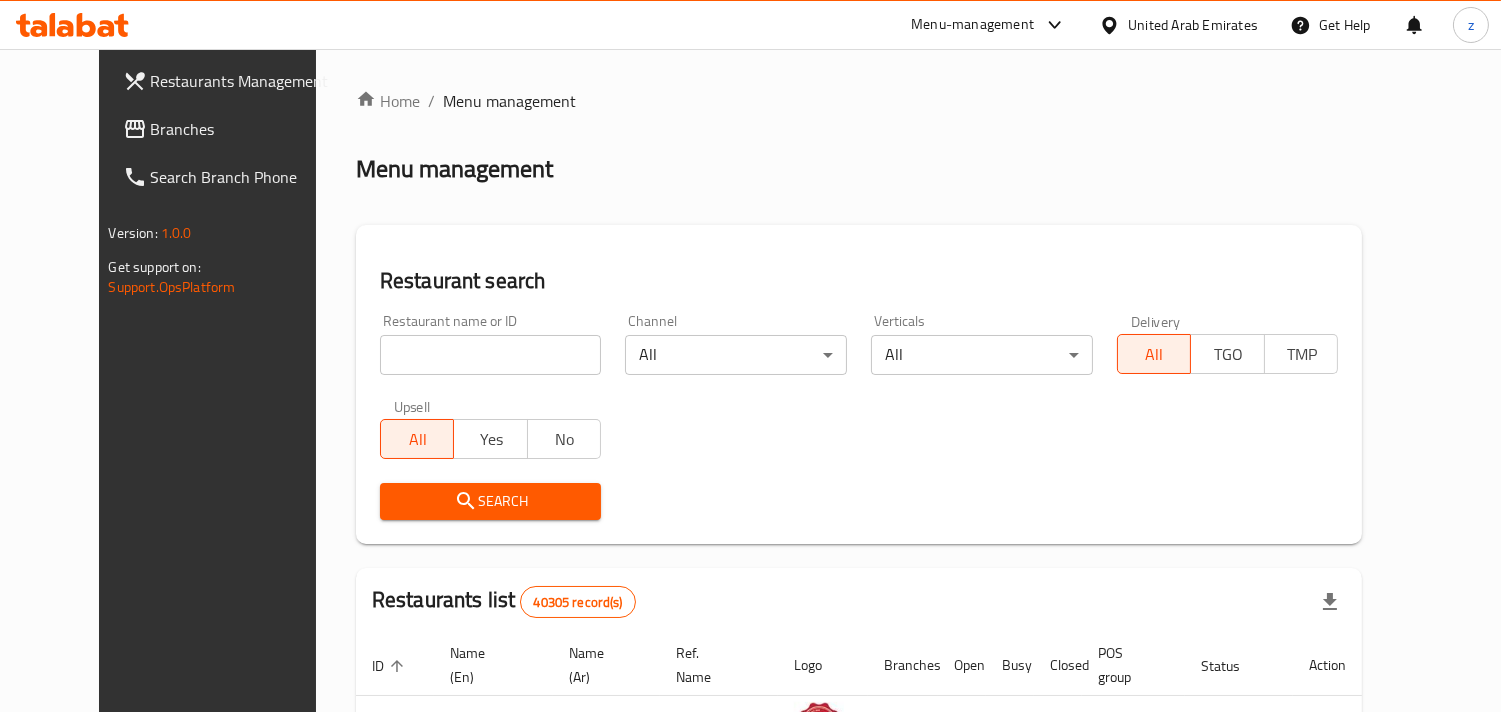 click on "Branches" at bounding box center (242, 129) 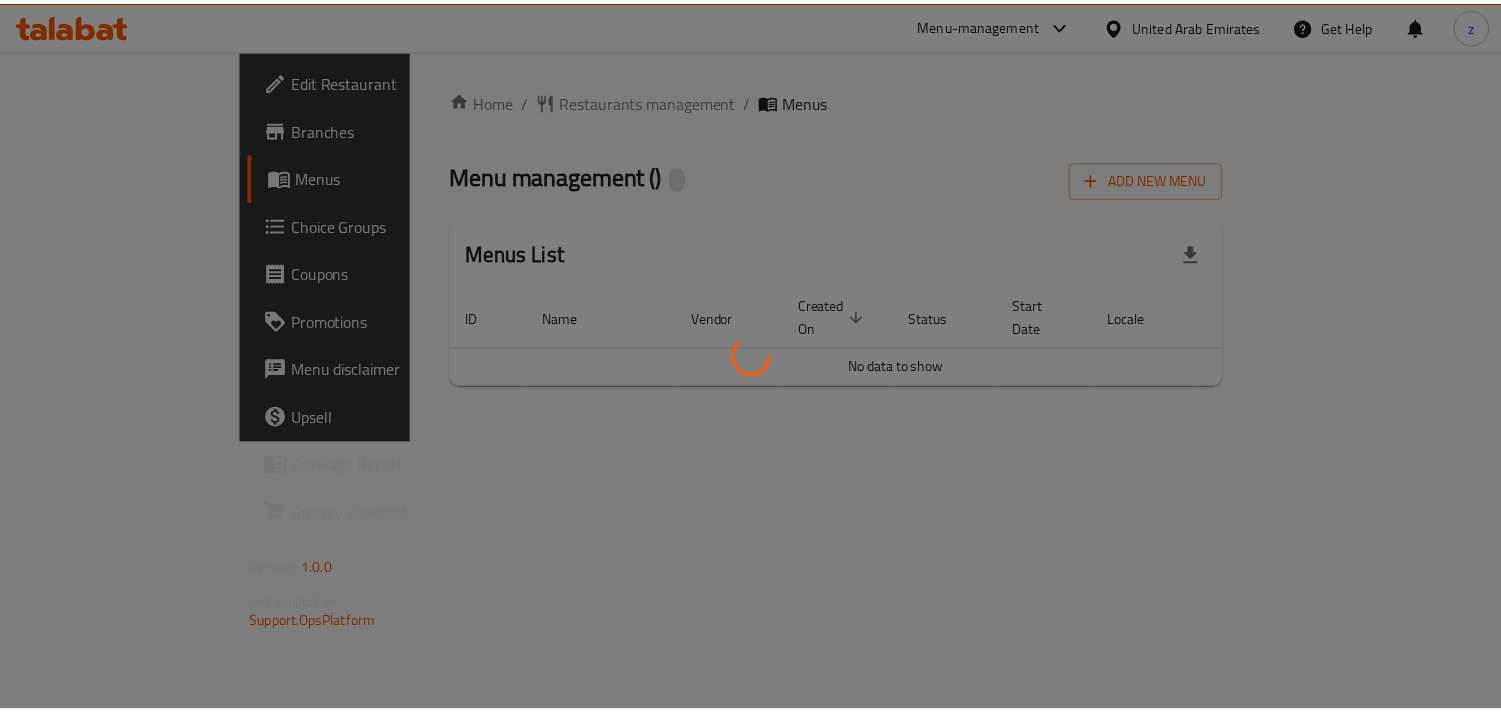 scroll, scrollTop: 0, scrollLeft: 0, axis: both 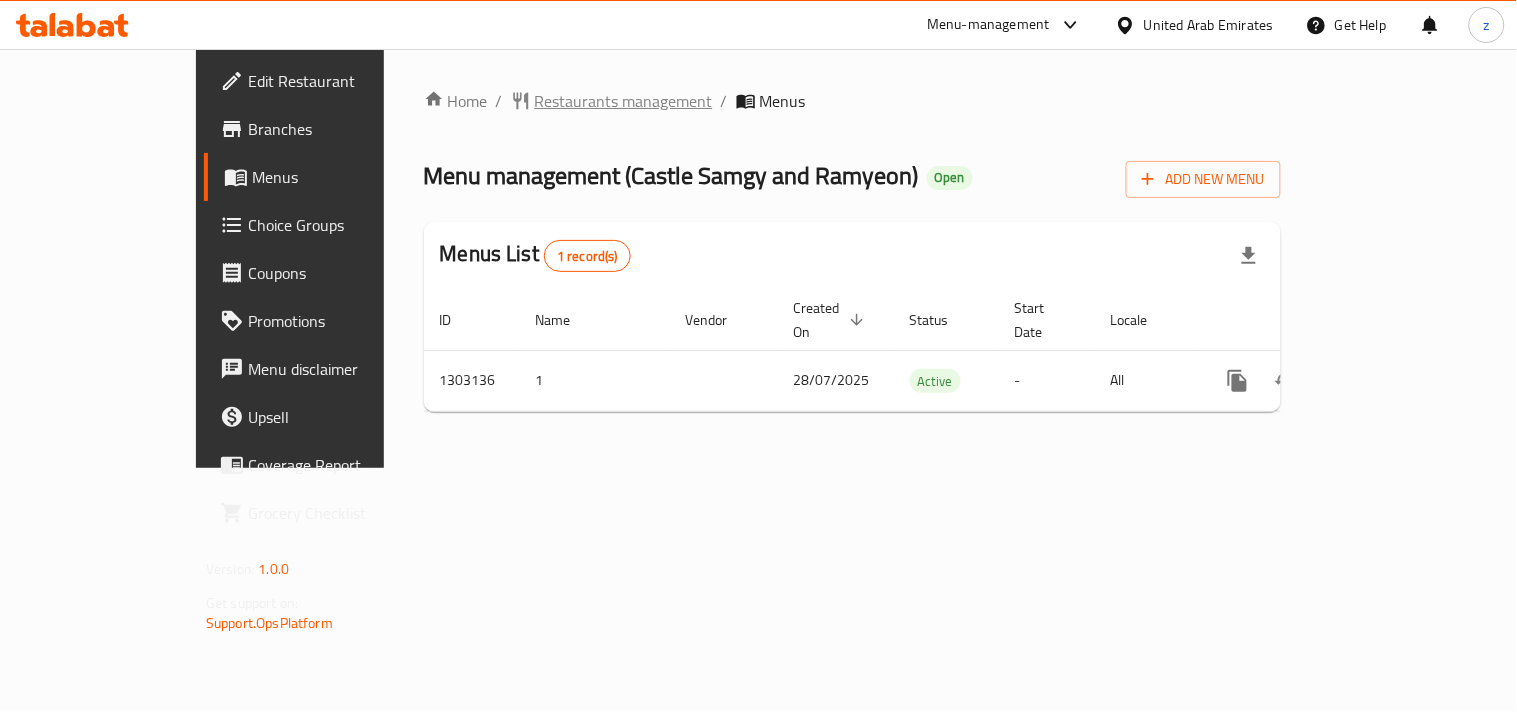 click on "Restaurants management" at bounding box center [624, 101] 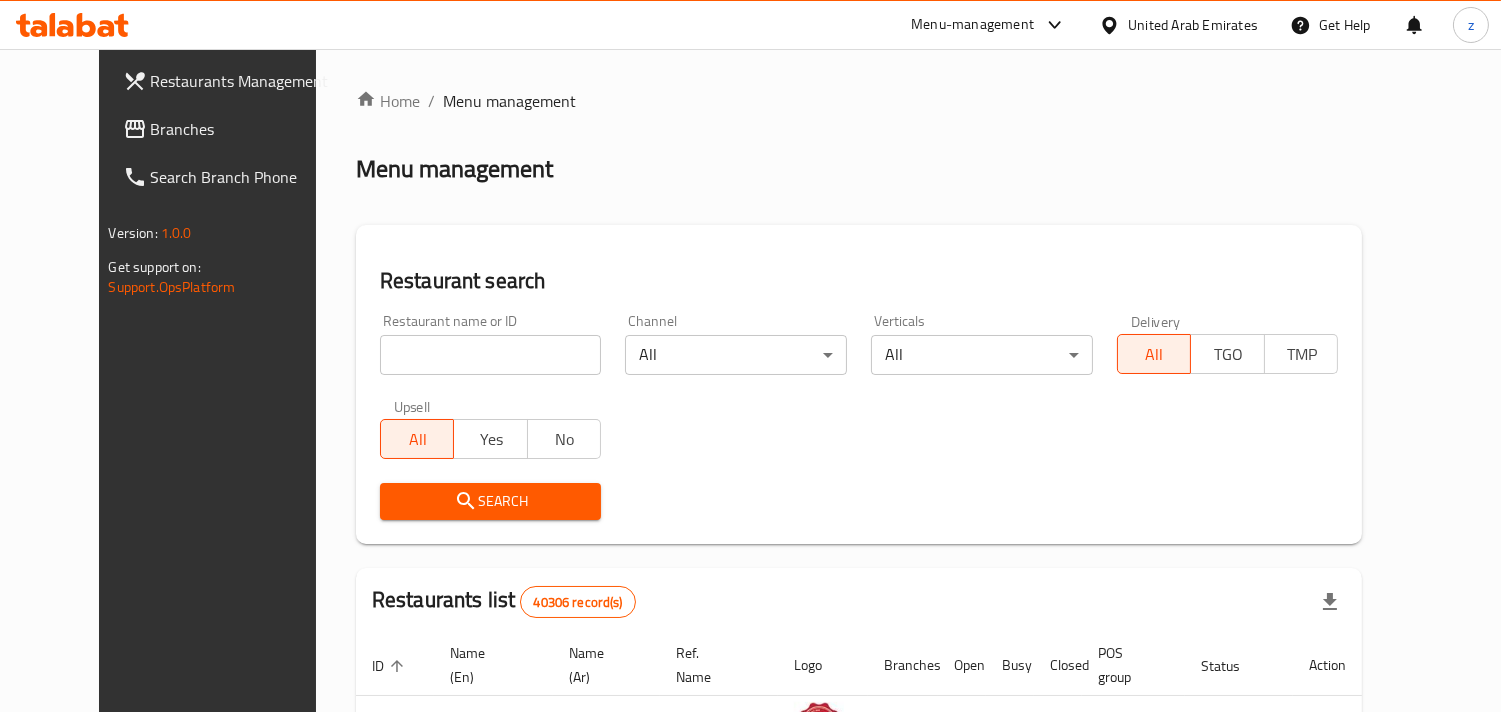 click on "Branches" at bounding box center [242, 129] 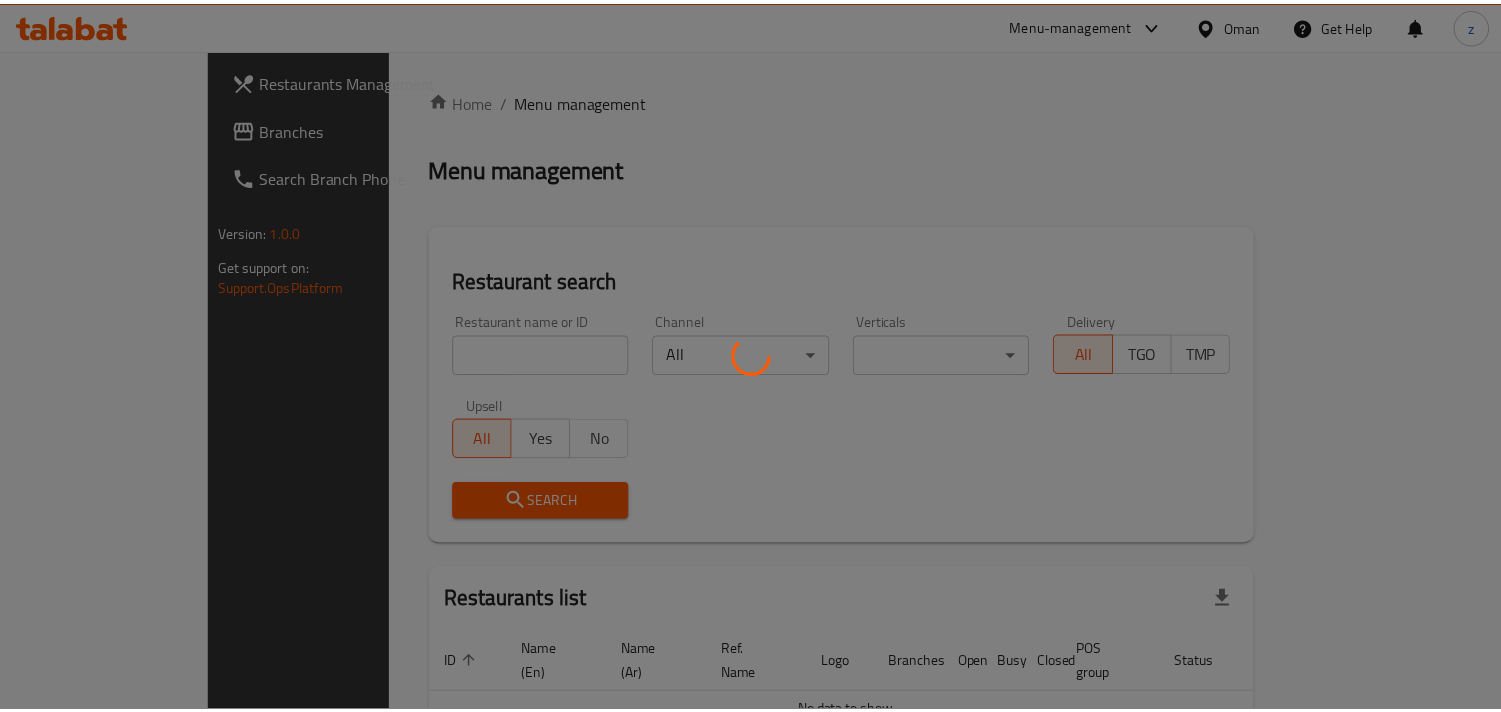 scroll, scrollTop: 0, scrollLeft: 0, axis: both 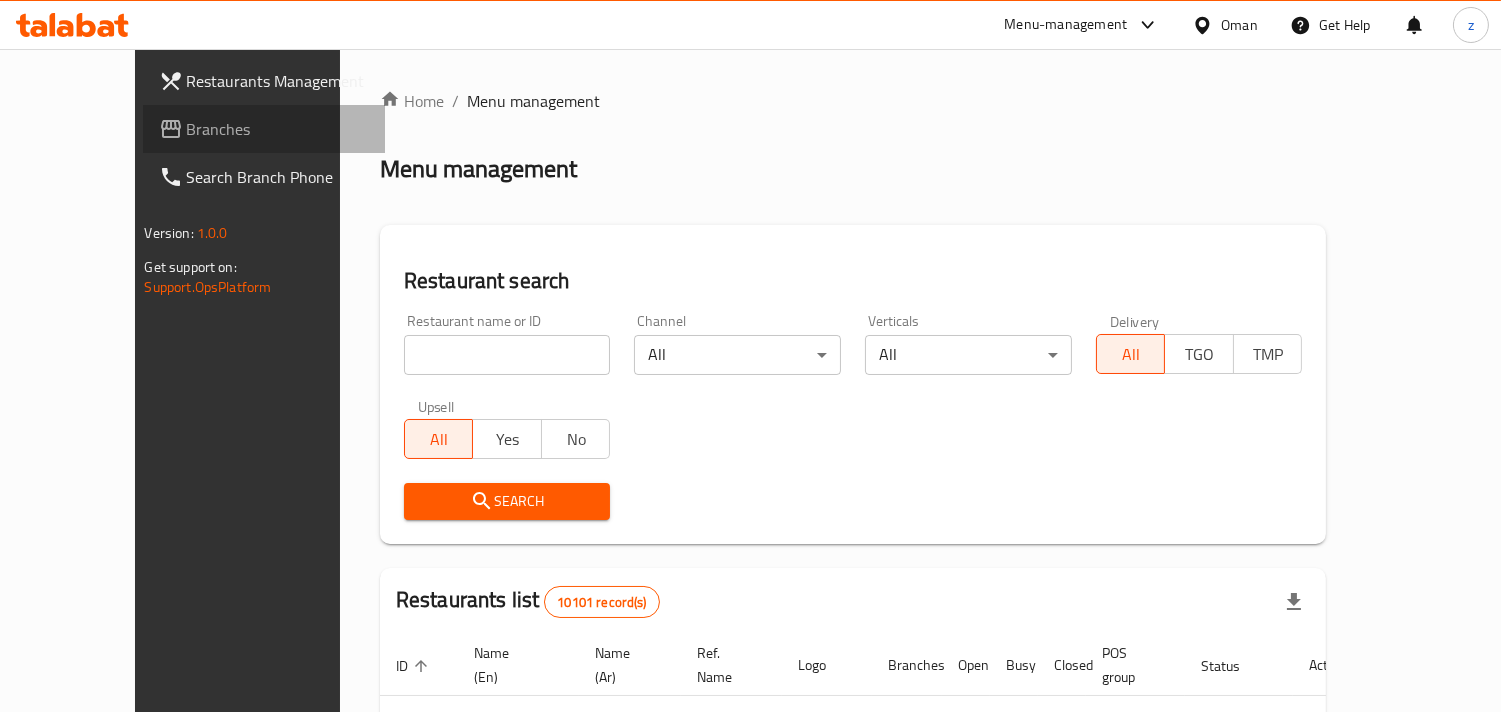 click on "Branches" at bounding box center (278, 129) 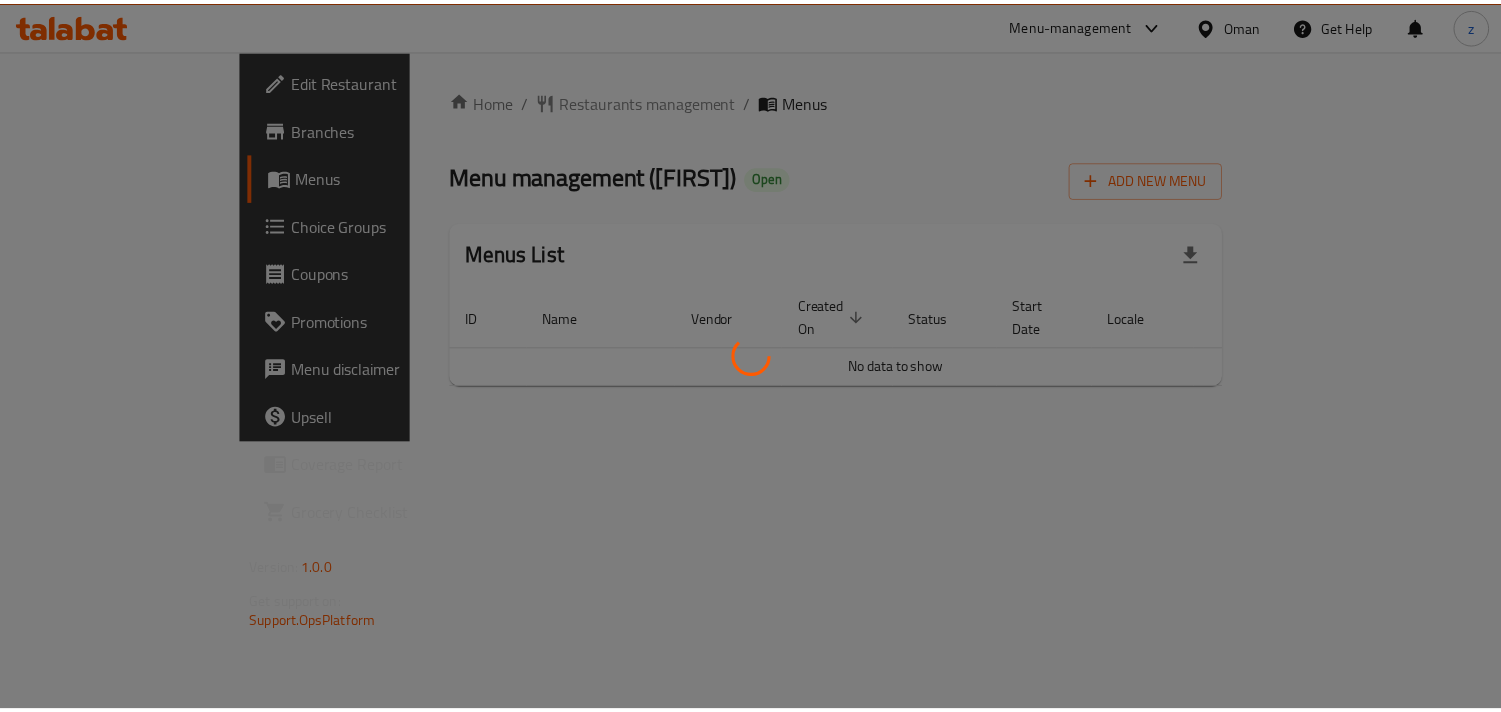 scroll, scrollTop: 0, scrollLeft: 0, axis: both 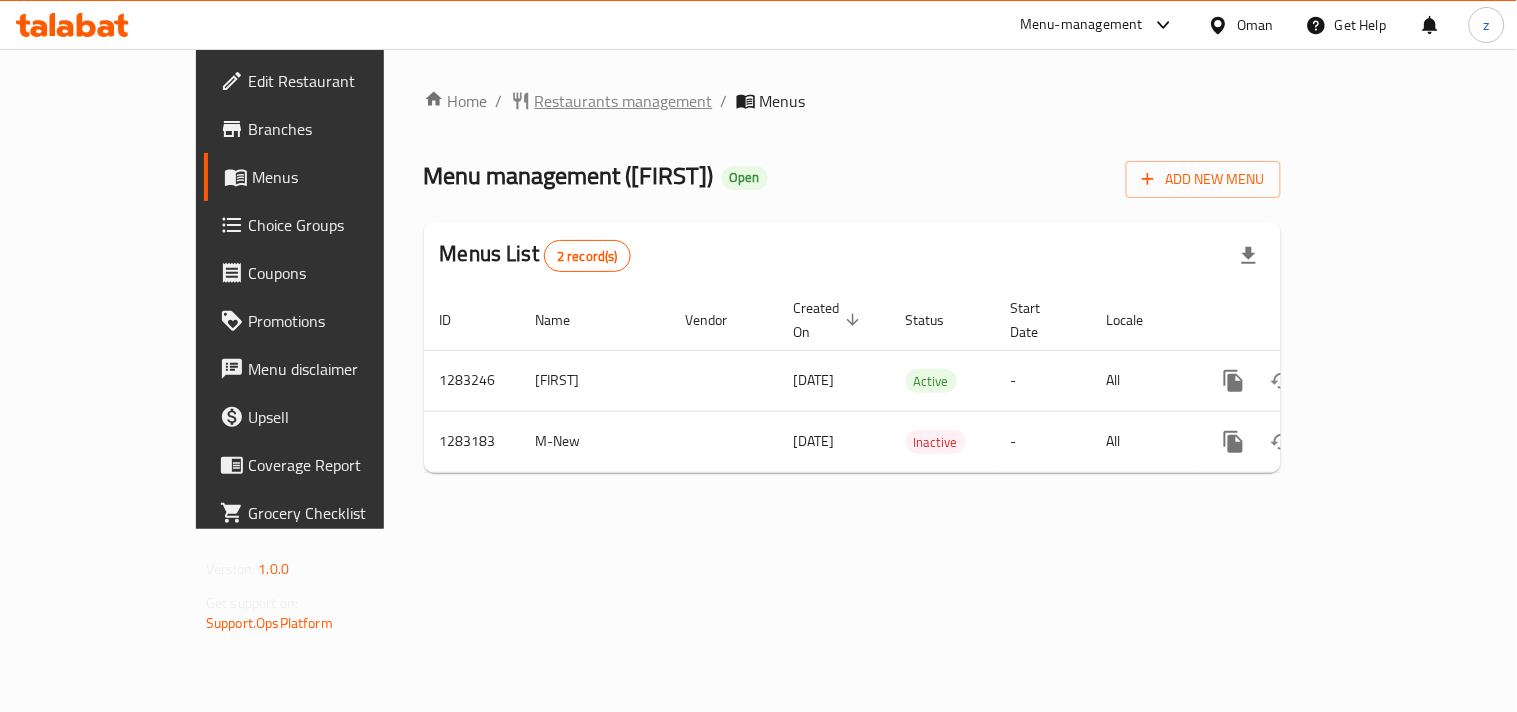 click on "Restaurants management" at bounding box center [624, 101] 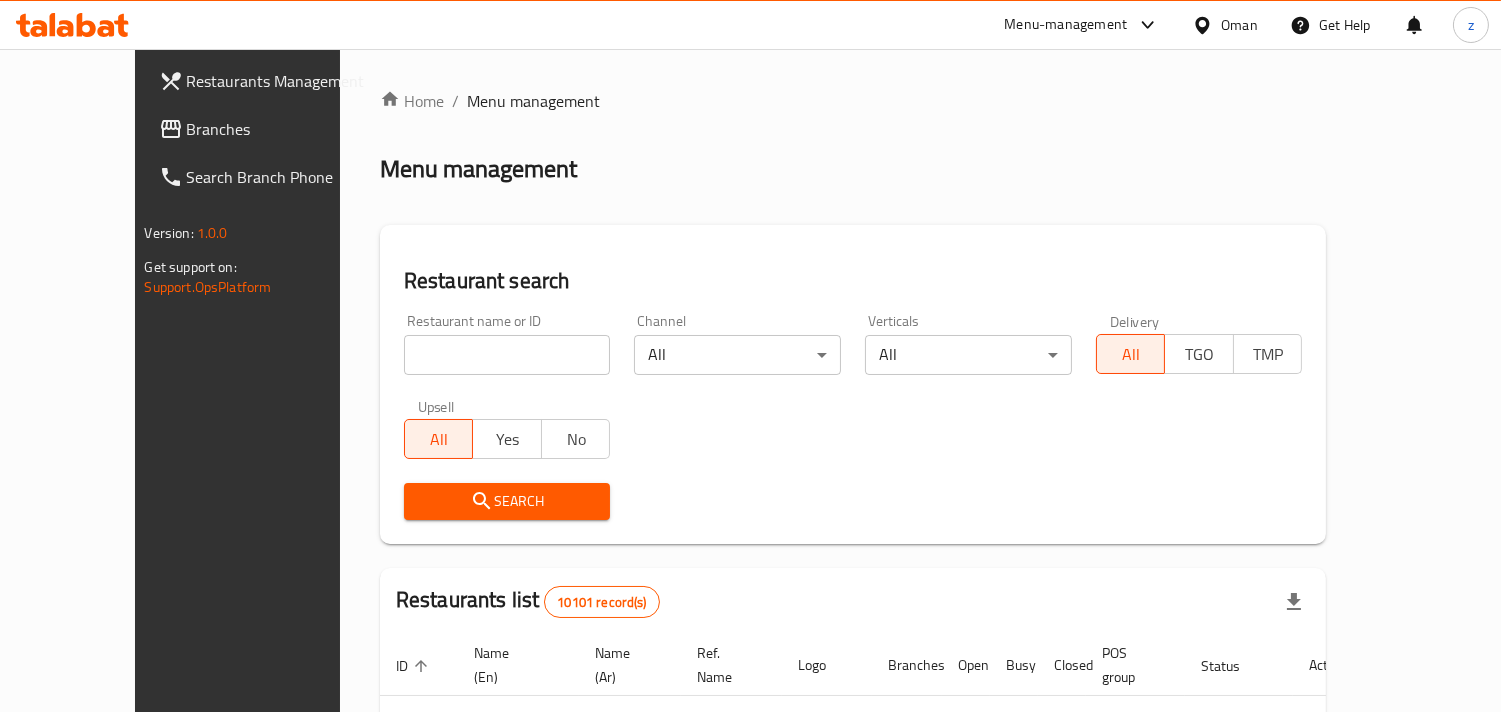 drag, startPoint x: 66, startPoint y: 131, endPoint x: 18, endPoint y: 121, distance: 49.0306 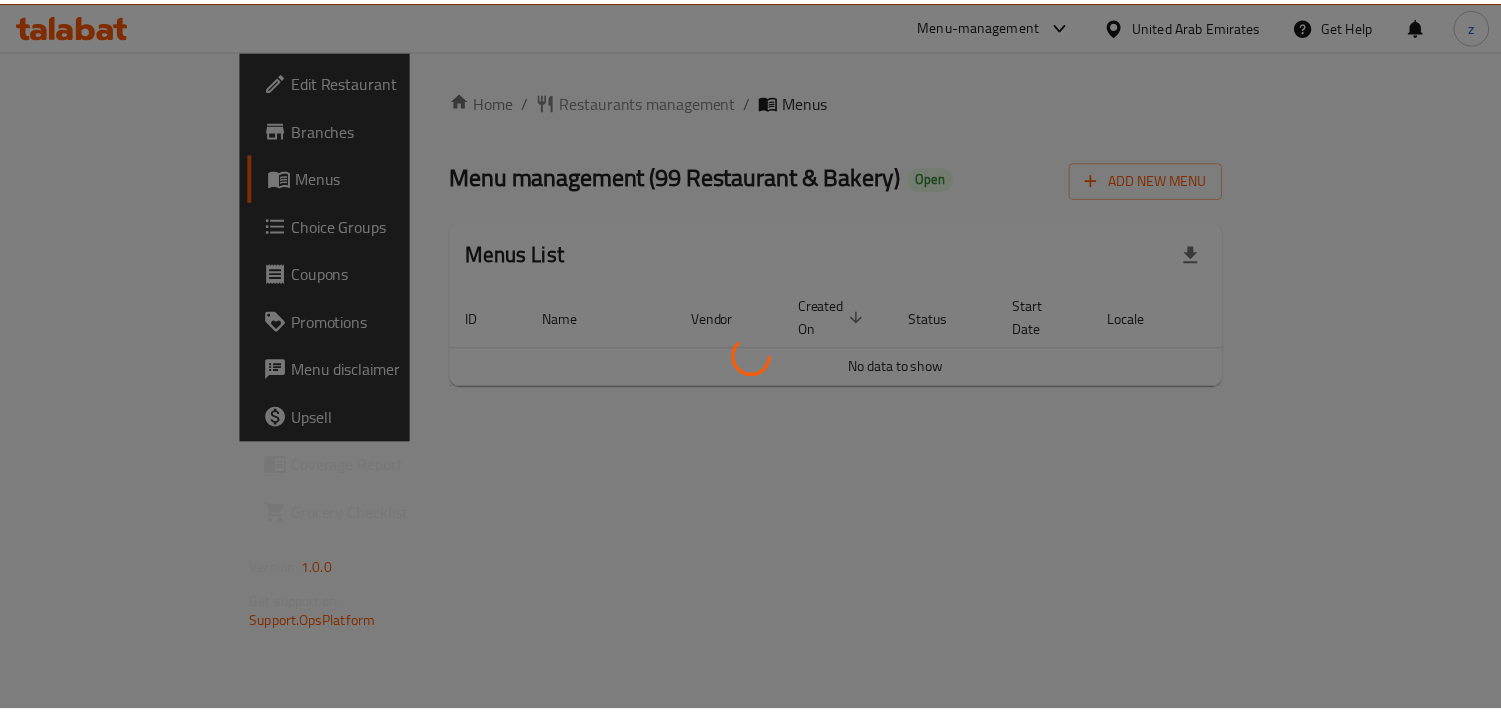 scroll, scrollTop: 0, scrollLeft: 0, axis: both 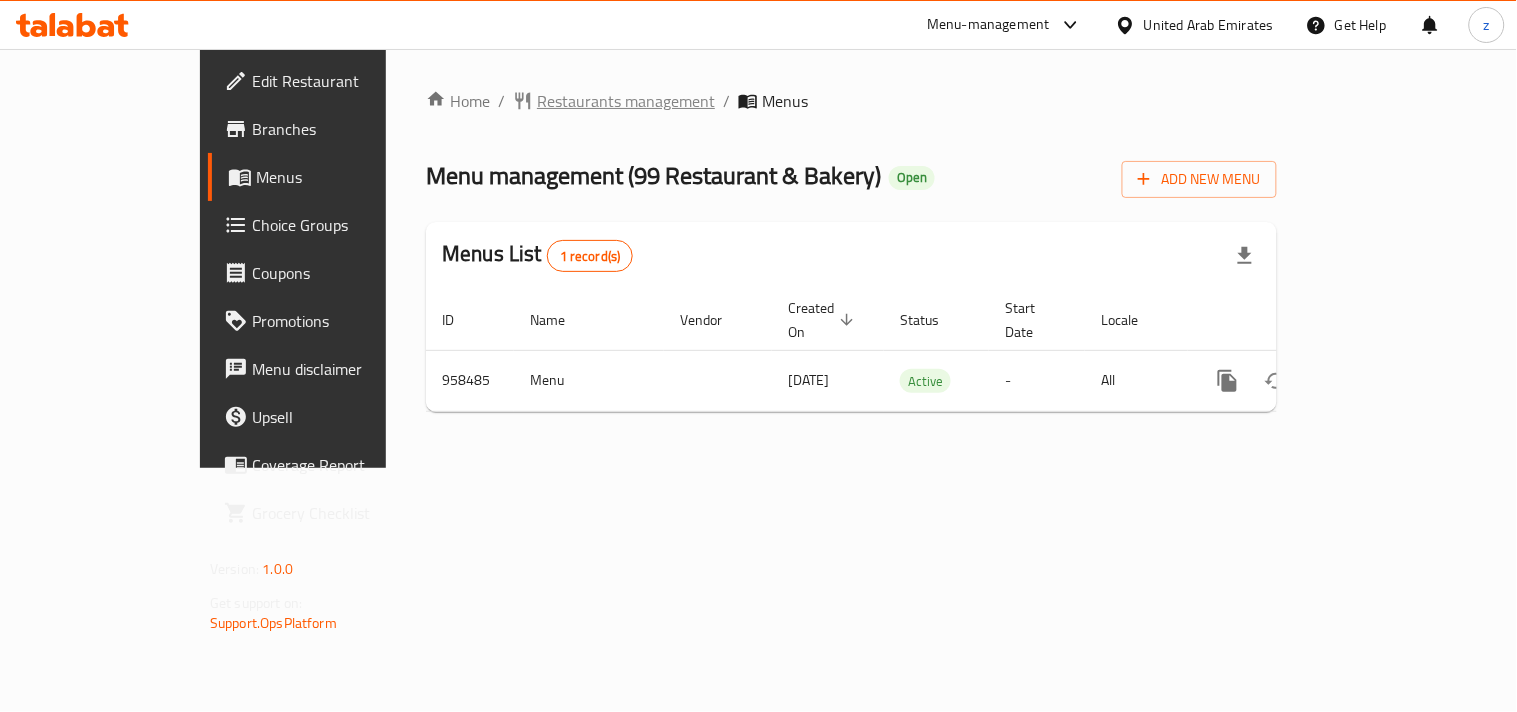 click on "Restaurants management" at bounding box center (626, 101) 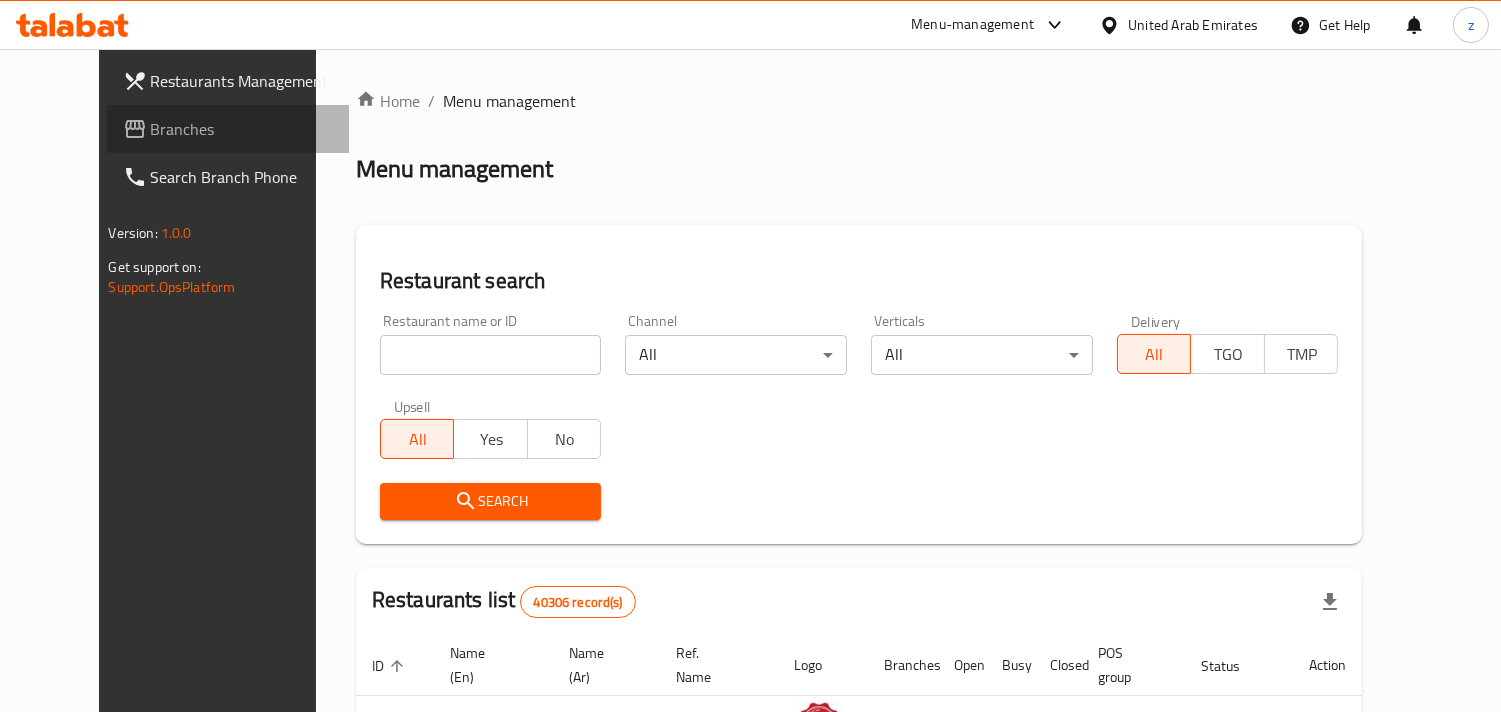 click on "Branches" at bounding box center [242, 129] 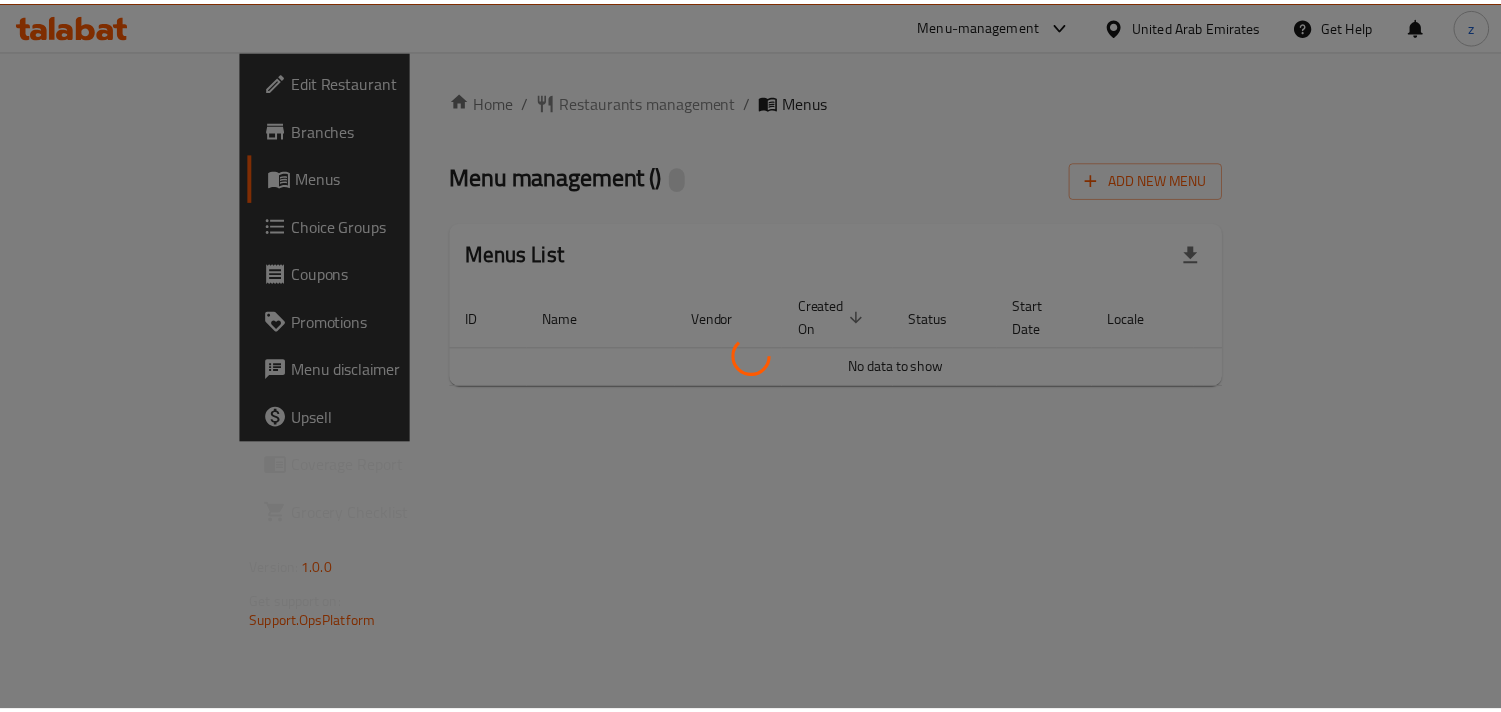 scroll, scrollTop: 0, scrollLeft: 0, axis: both 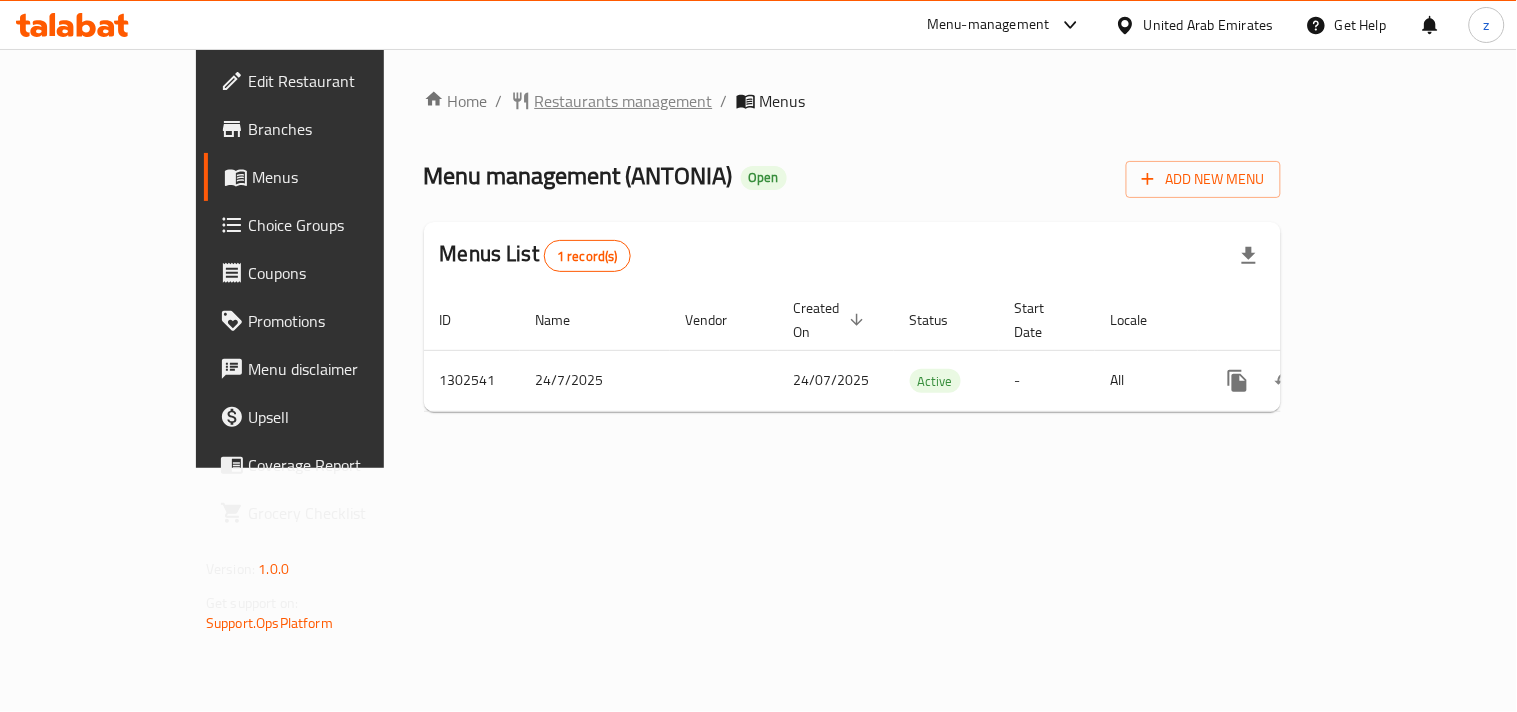 click on "Restaurants management" at bounding box center [624, 101] 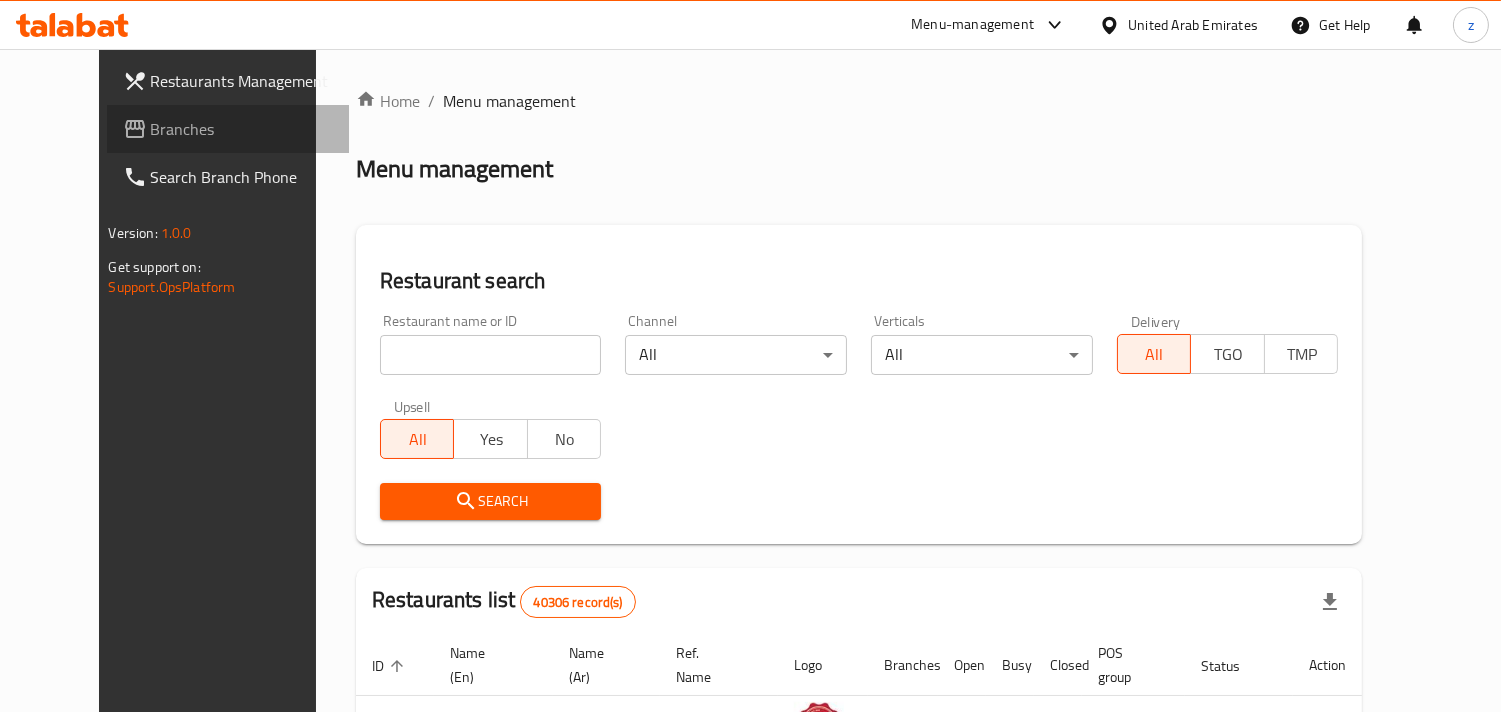 click on "Branches" at bounding box center [242, 129] 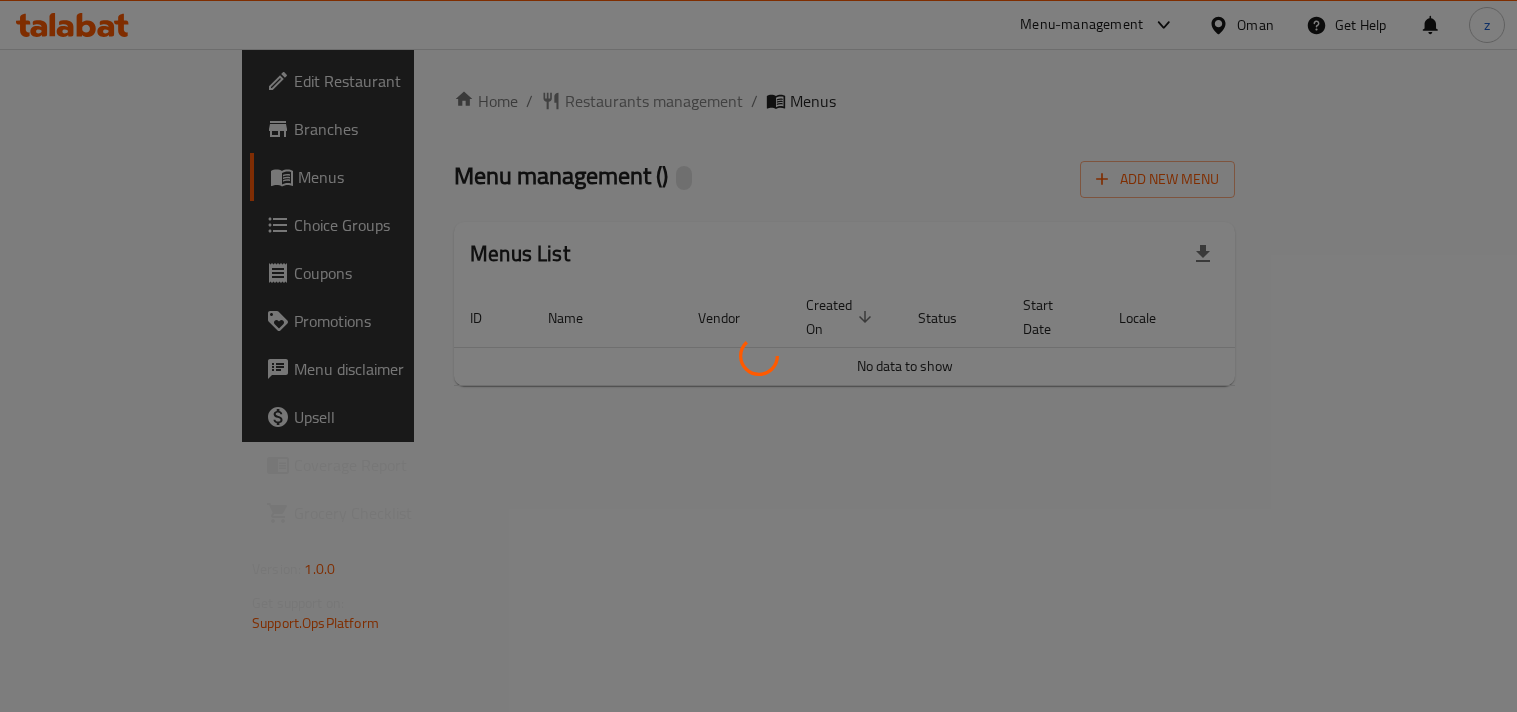 scroll, scrollTop: 0, scrollLeft: 0, axis: both 